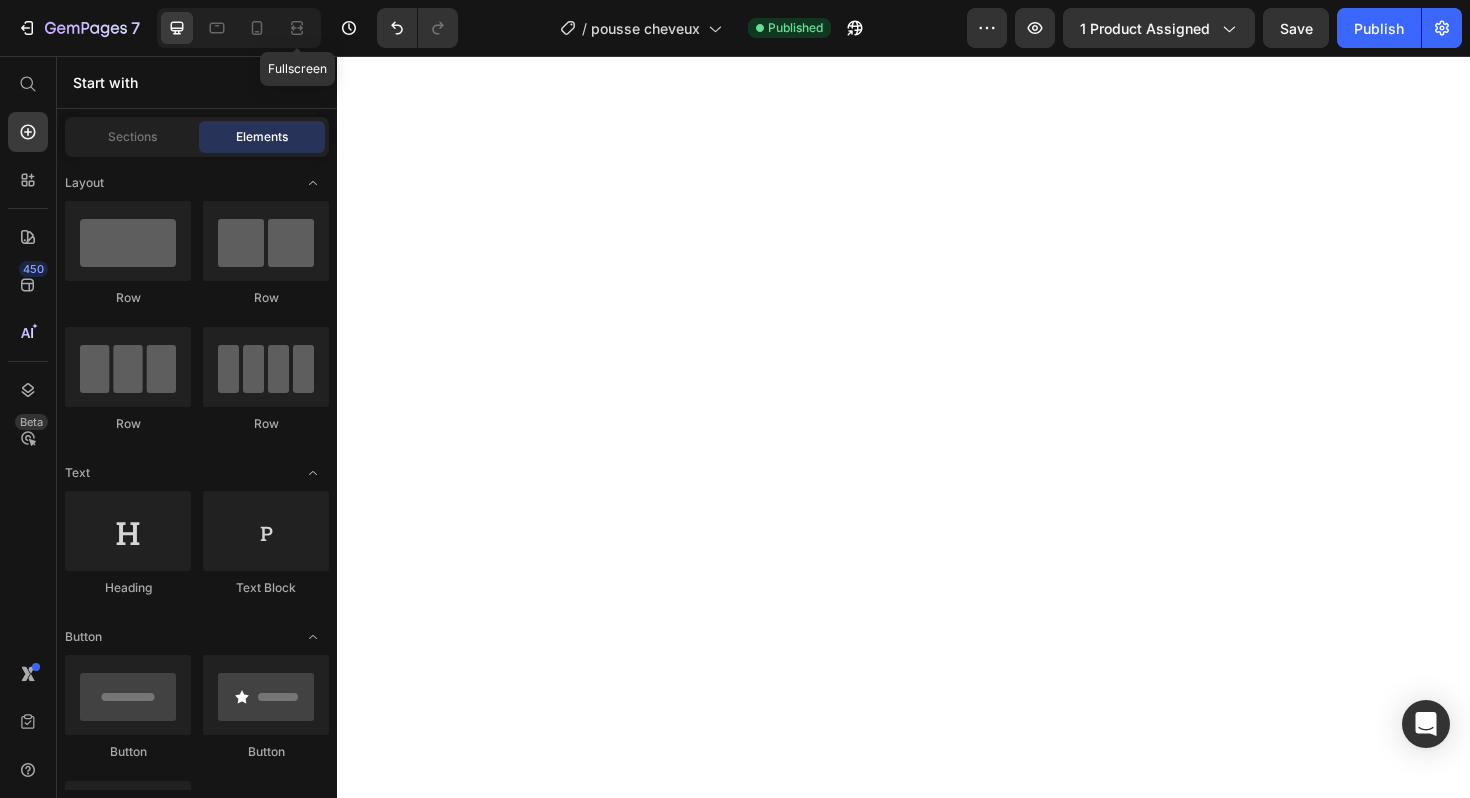 scroll, scrollTop: 0, scrollLeft: 0, axis: both 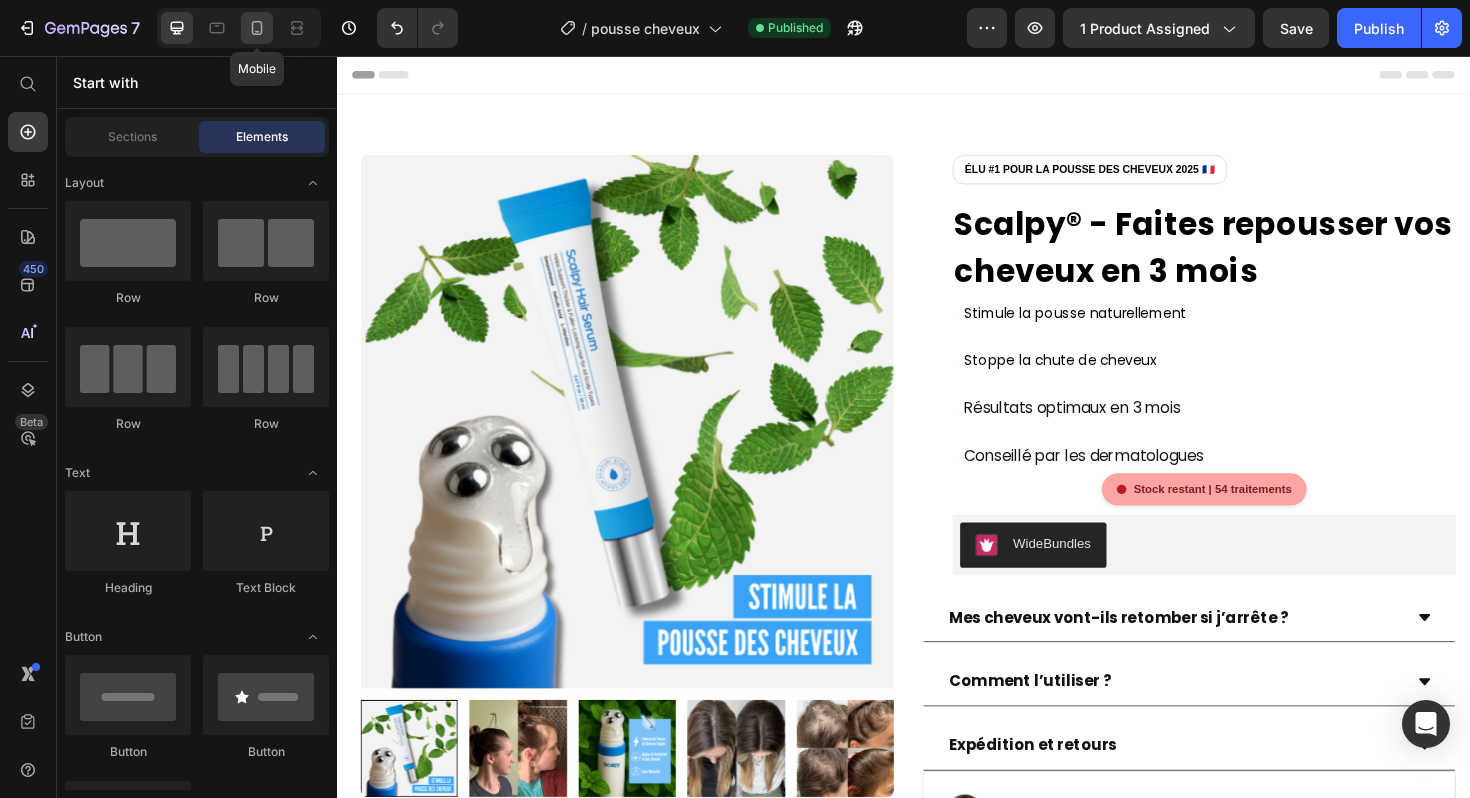 click 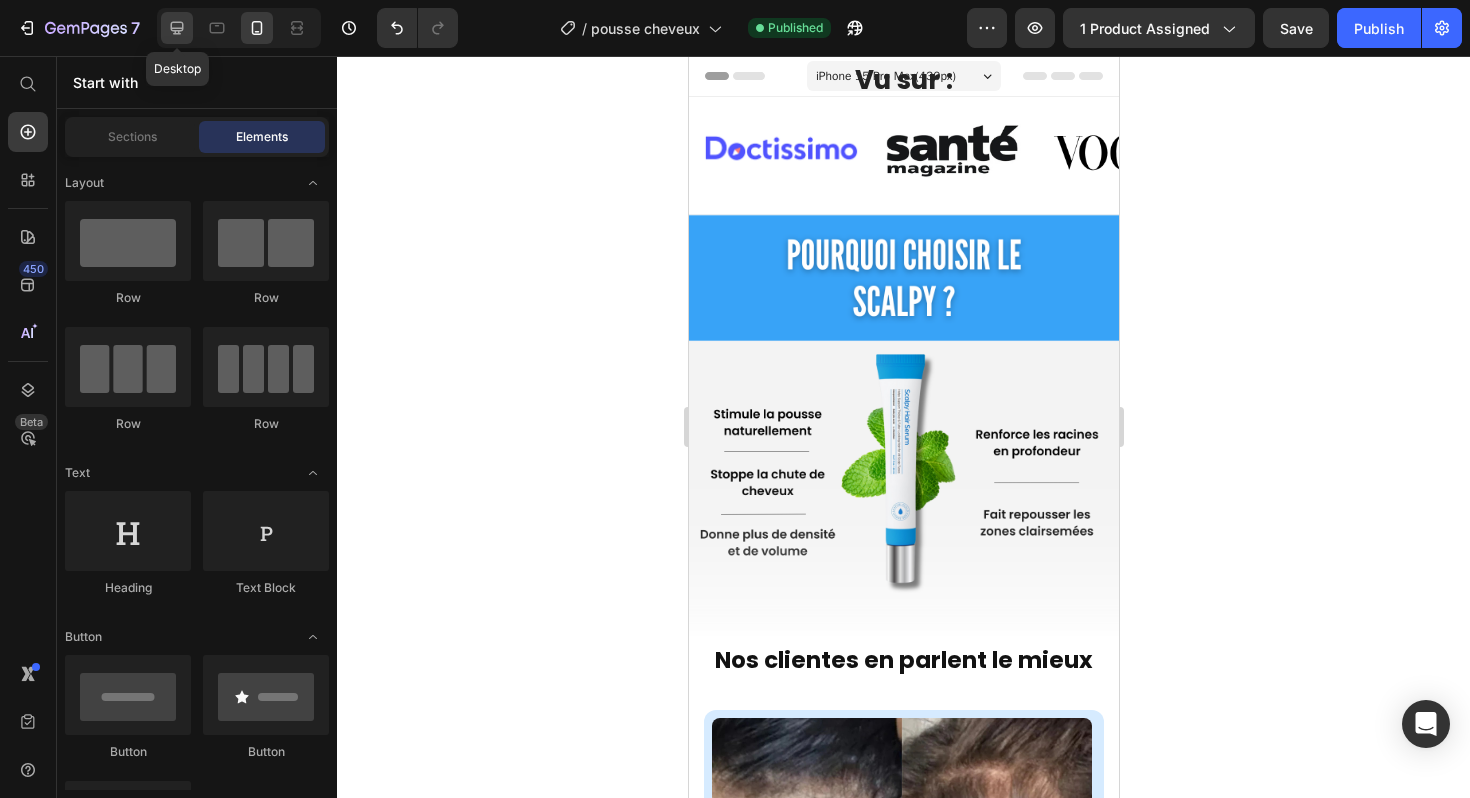 click 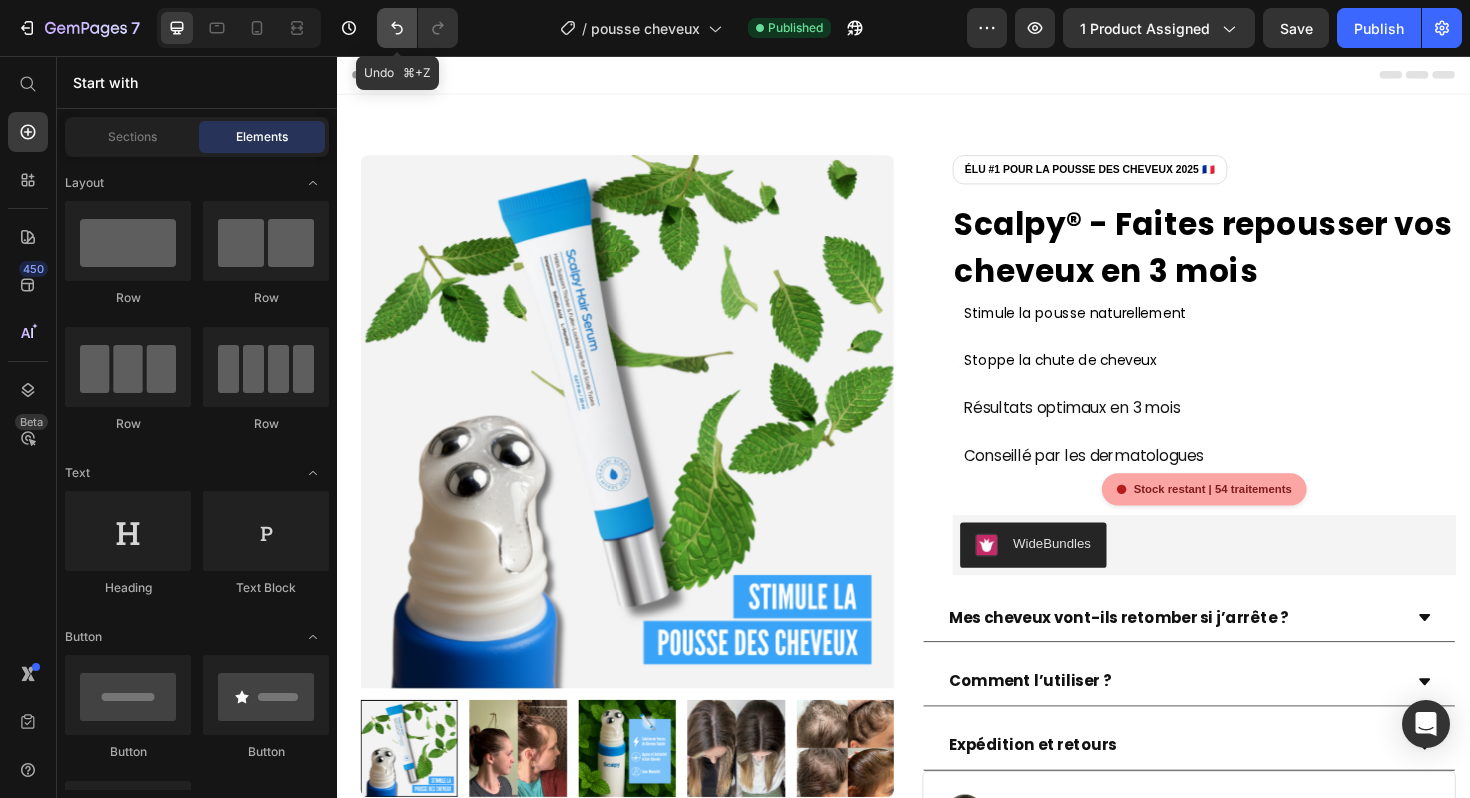 click 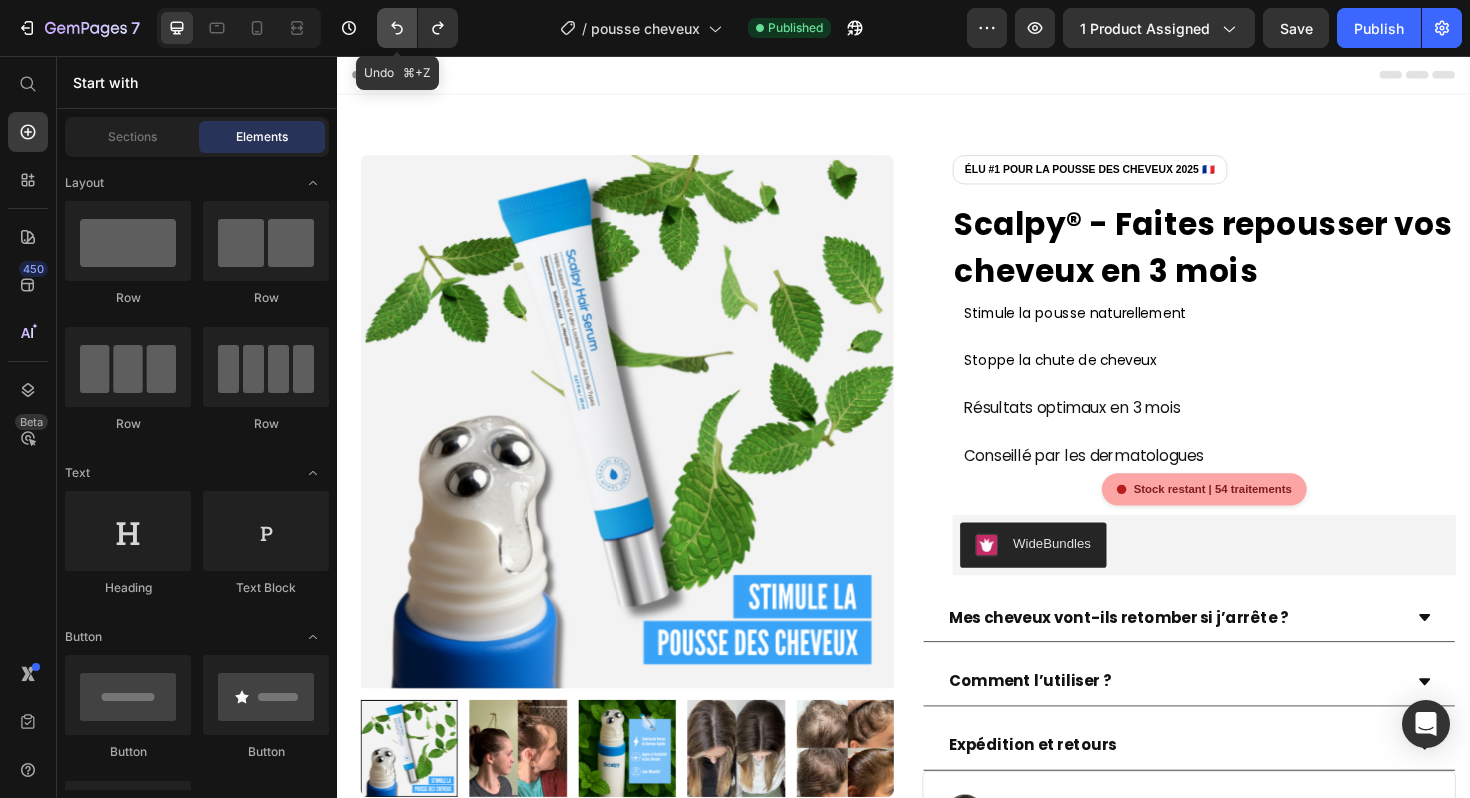 click 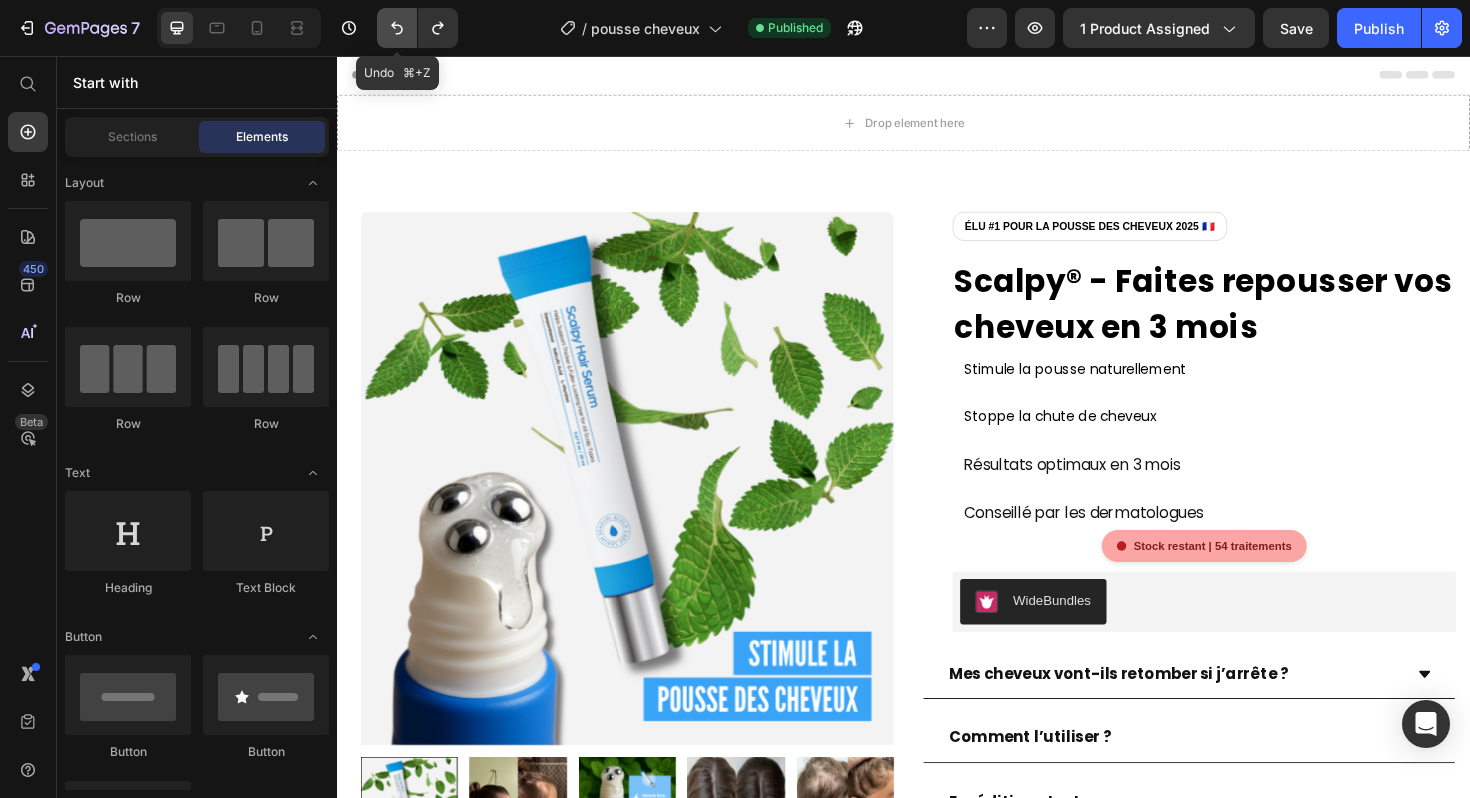 click 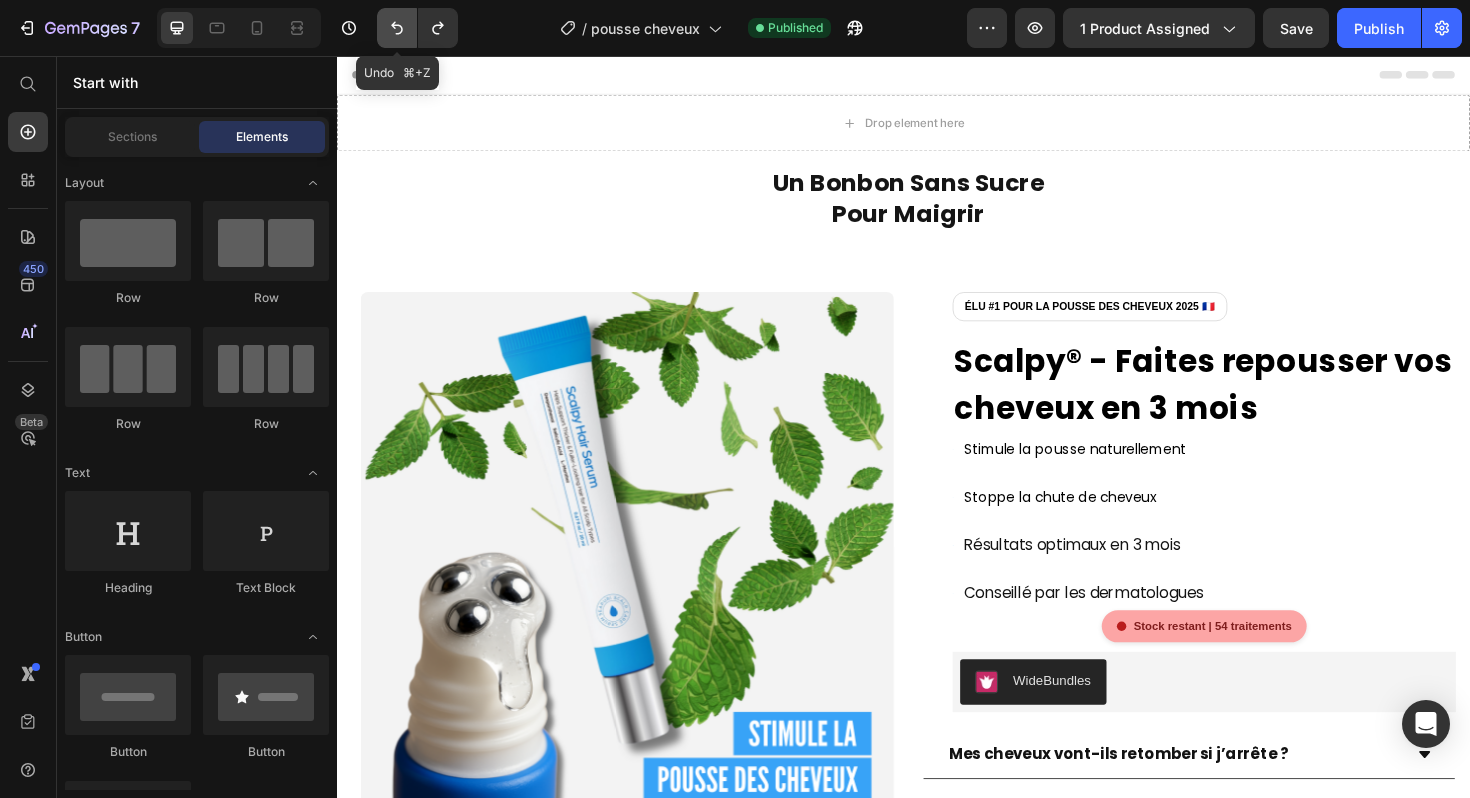 click 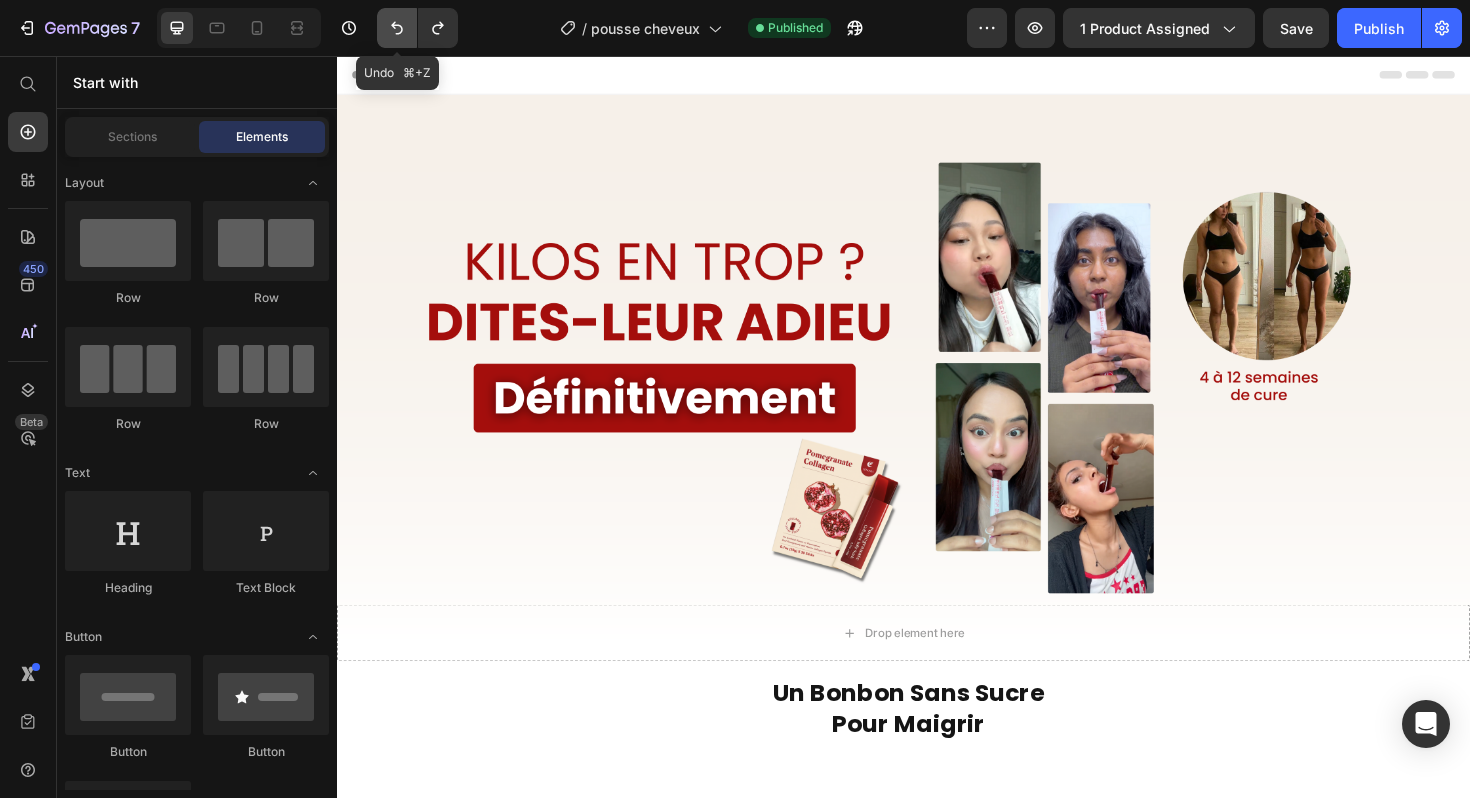 click 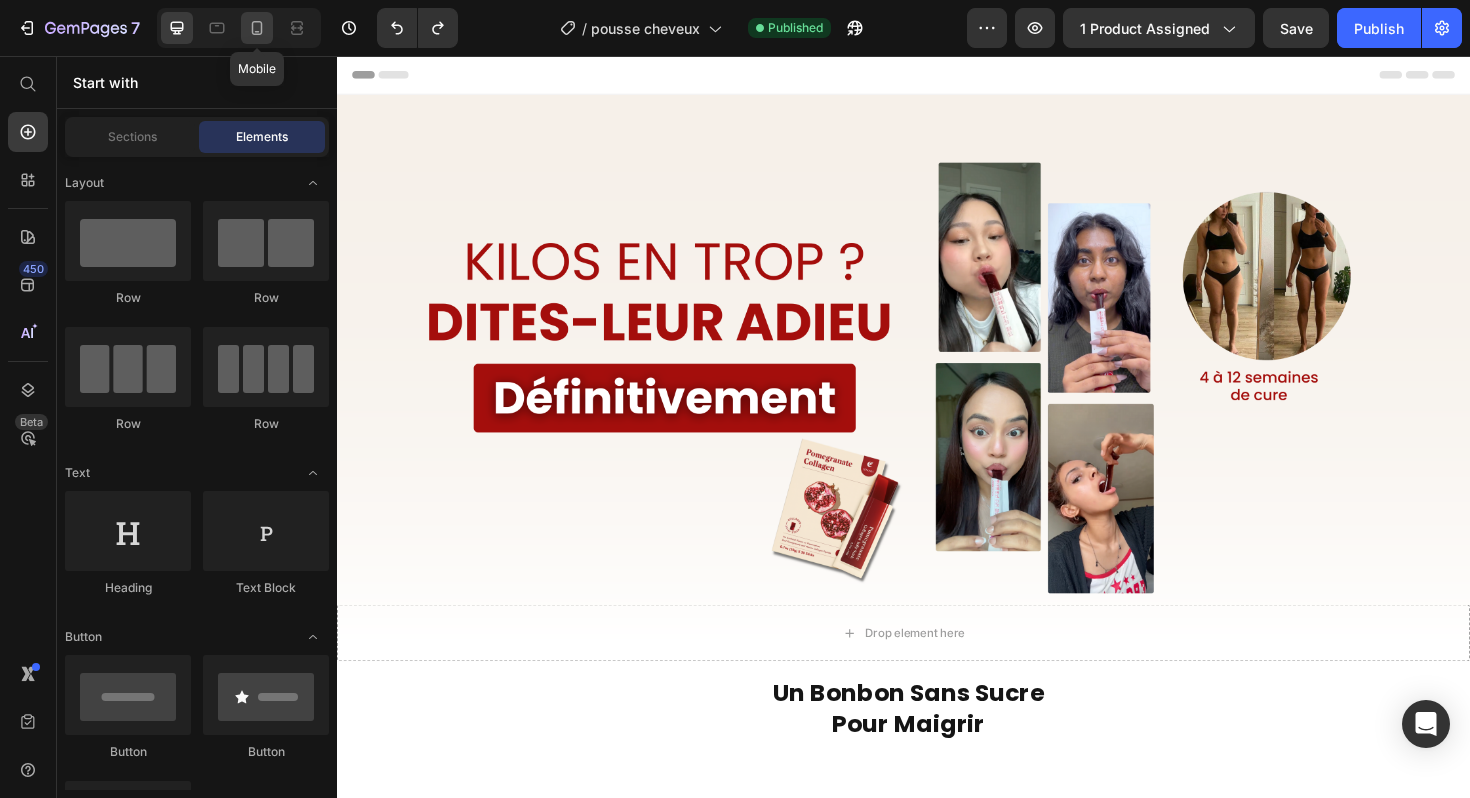 click 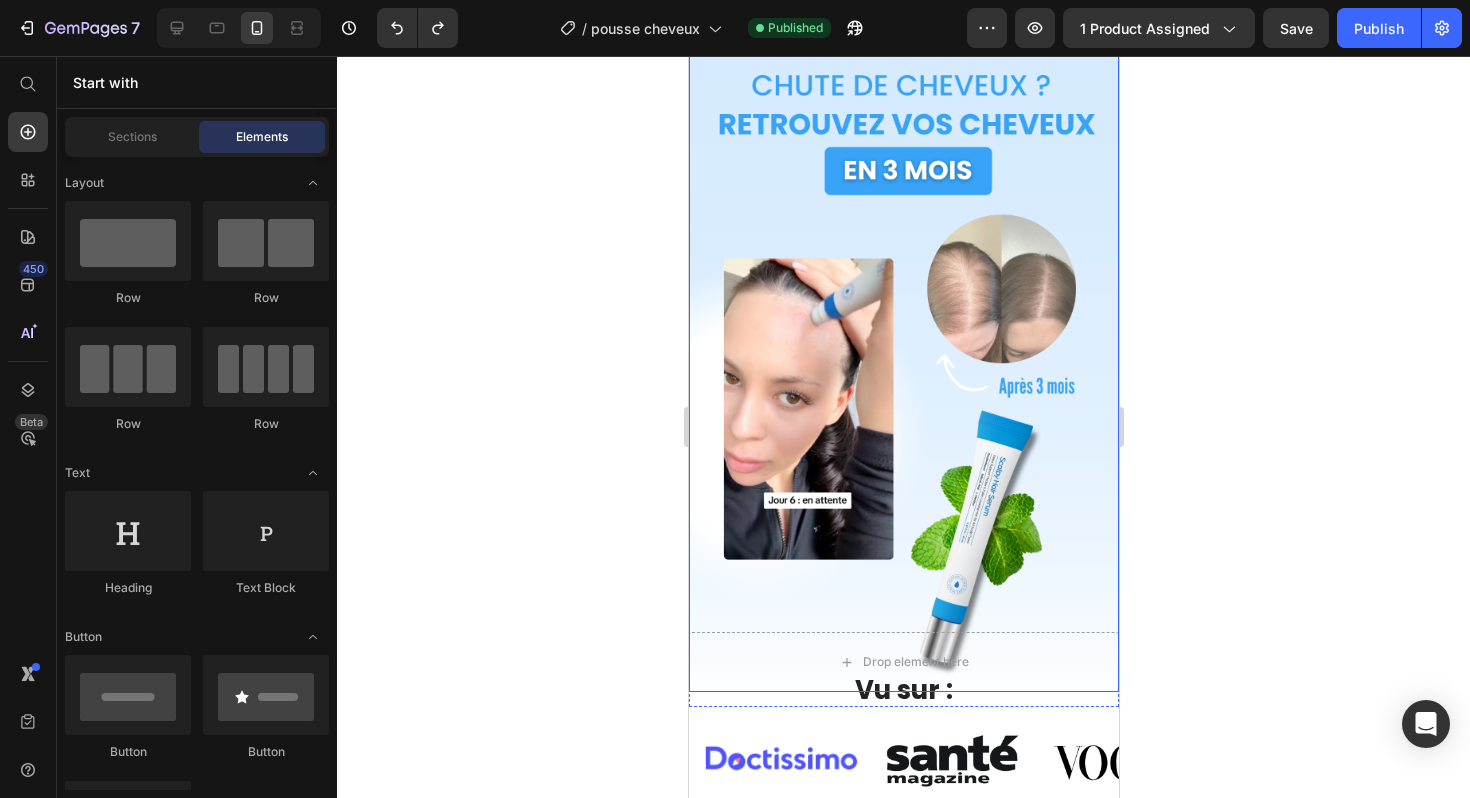 scroll, scrollTop: 0, scrollLeft: 0, axis: both 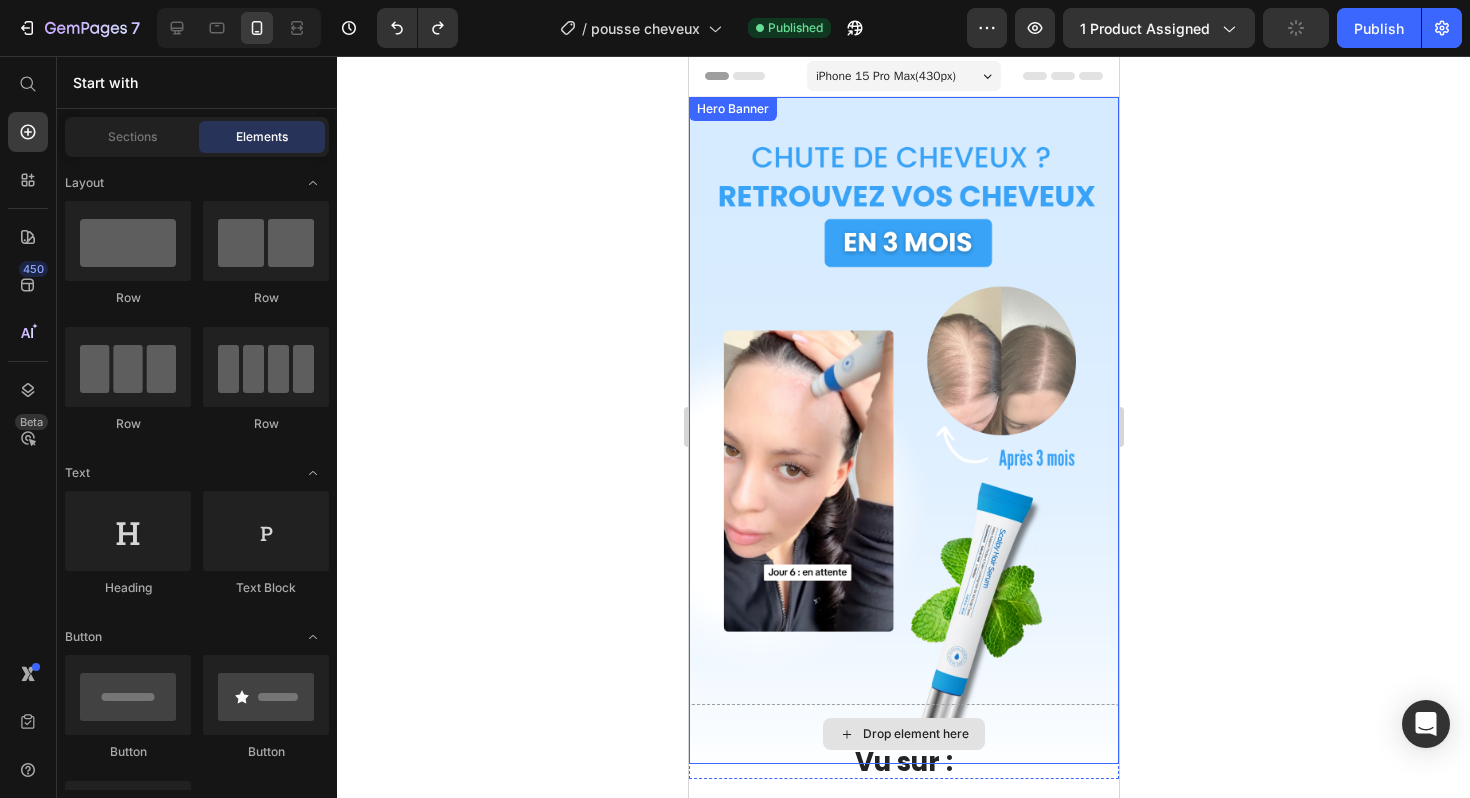 click on "Drop element here" at bounding box center [903, 734] 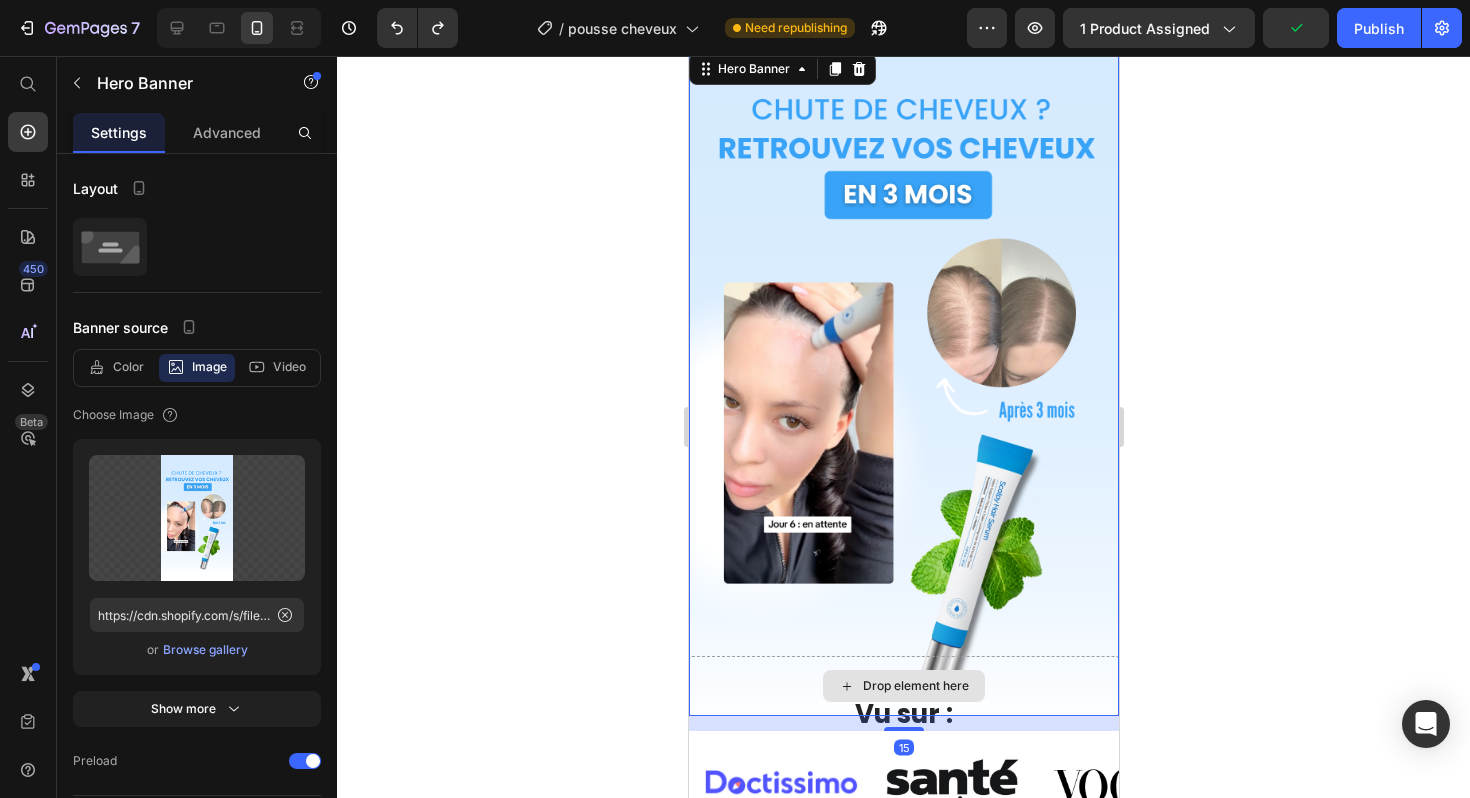 scroll, scrollTop: 164, scrollLeft: 0, axis: vertical 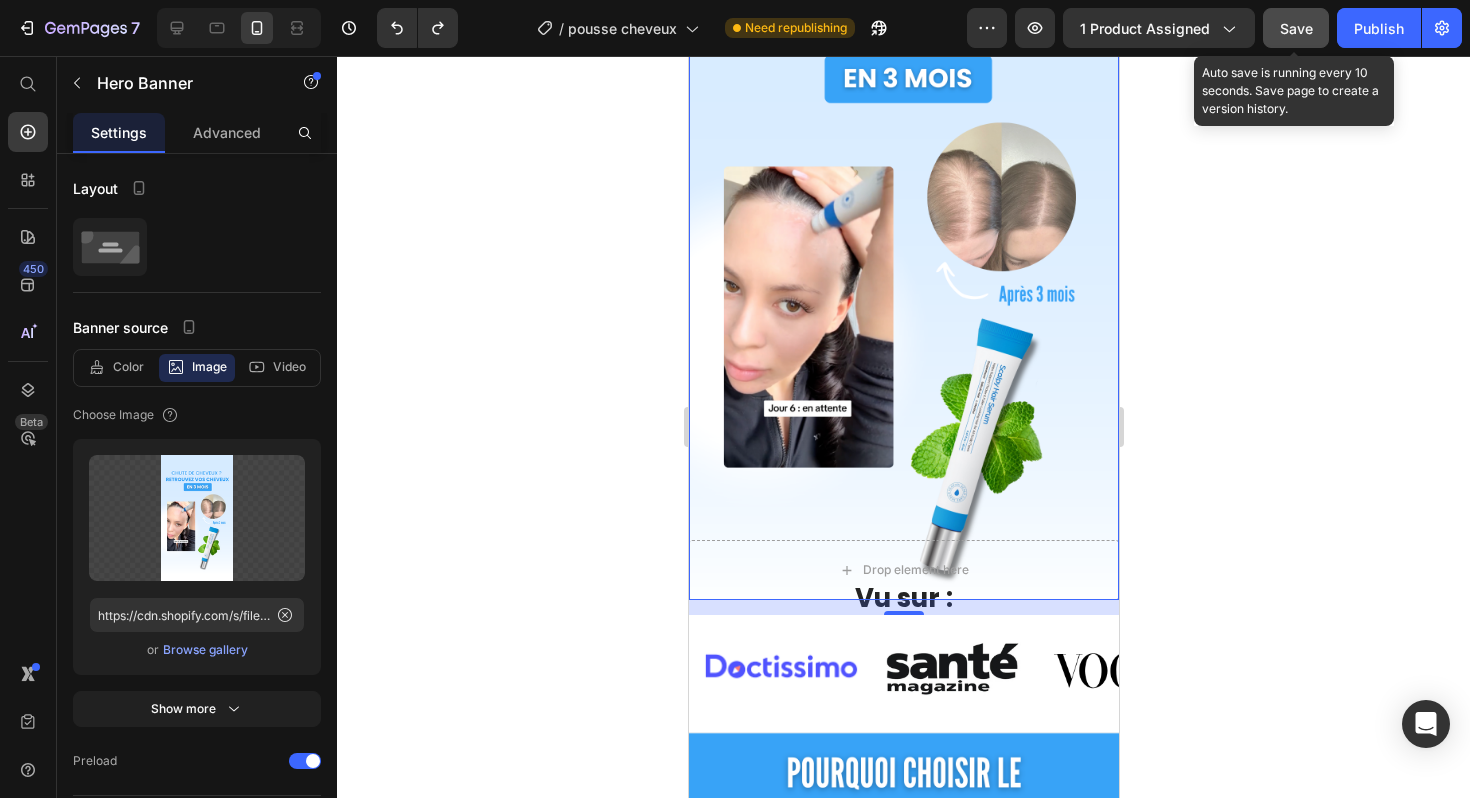 click on "Save" at bounding box center (1296, 28) 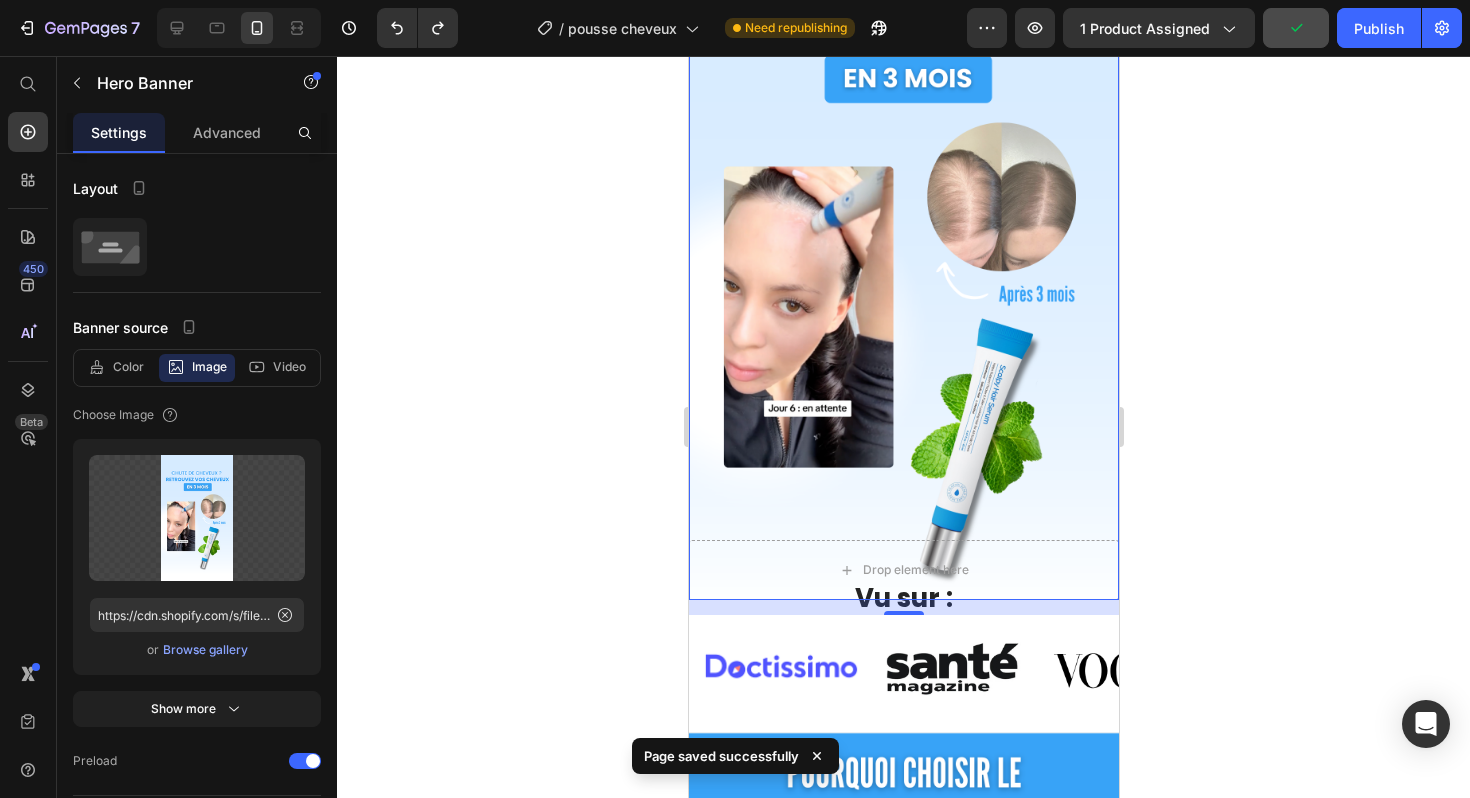 scroll, scrollTop: 0, scrollLeft: 0, axis: both 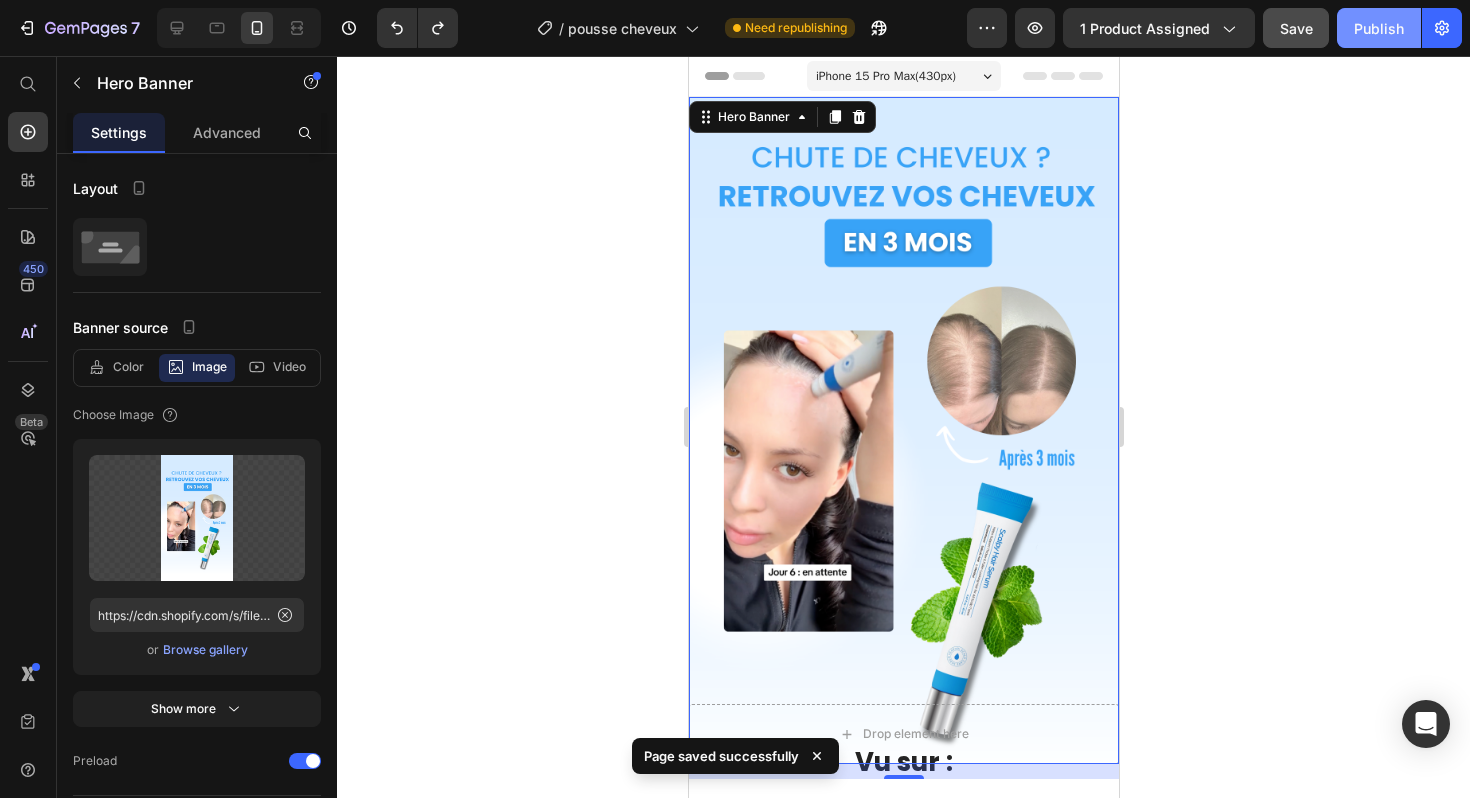 click on "Publish" 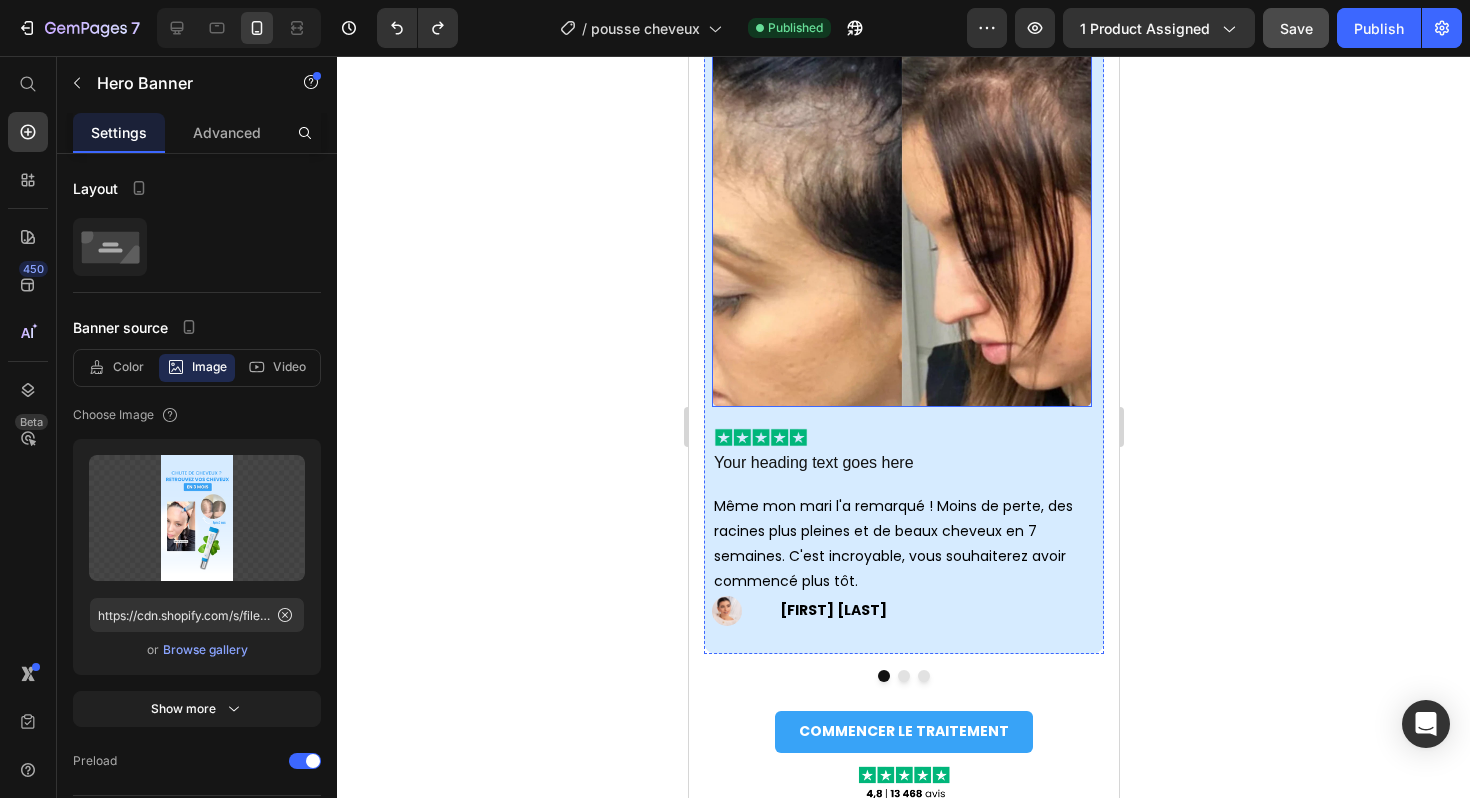 scroll, scrollTop: 1374, scrollLeft: 0, axis: vertical 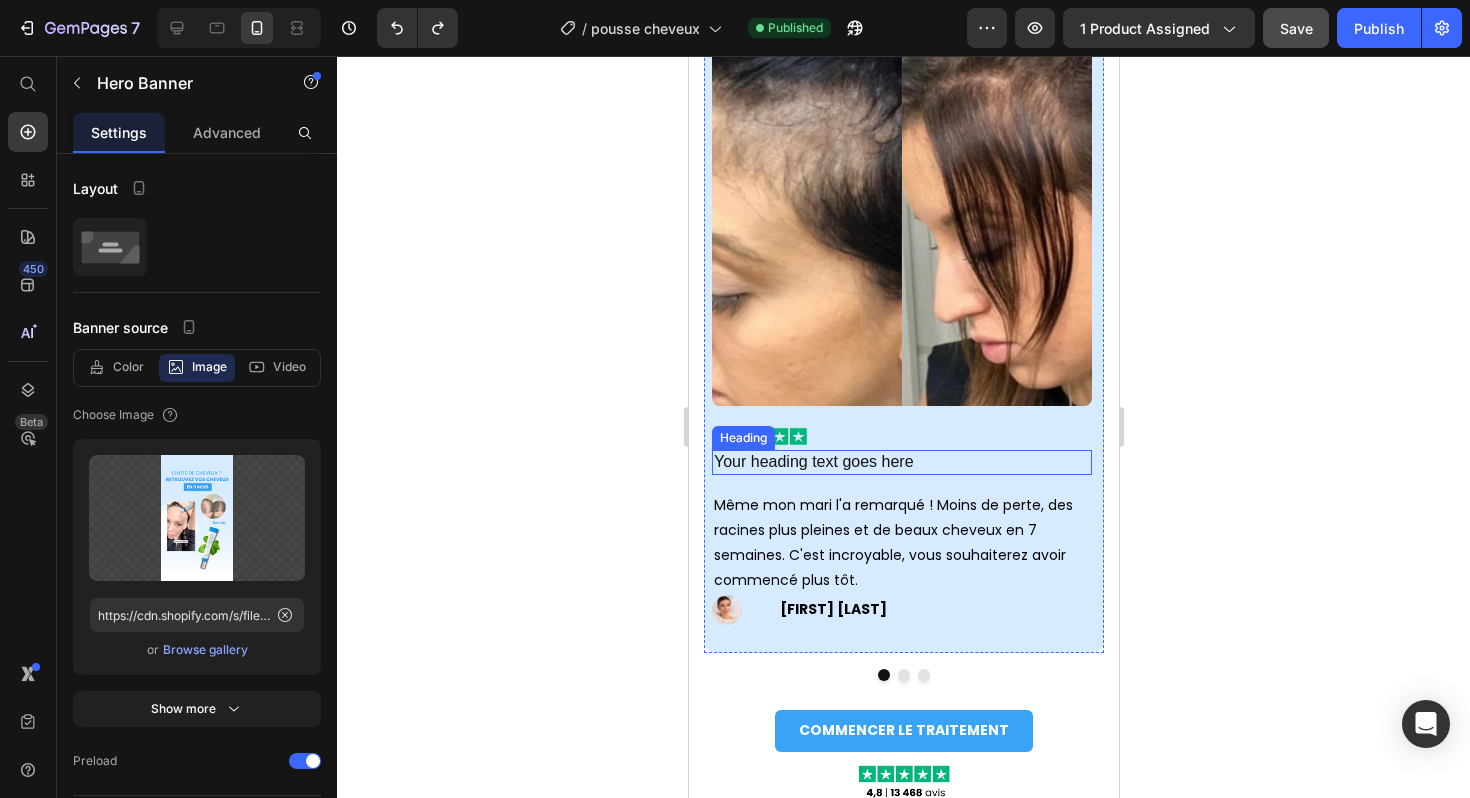 click on "Your heading text goes here" at bounding box center [901, 462] 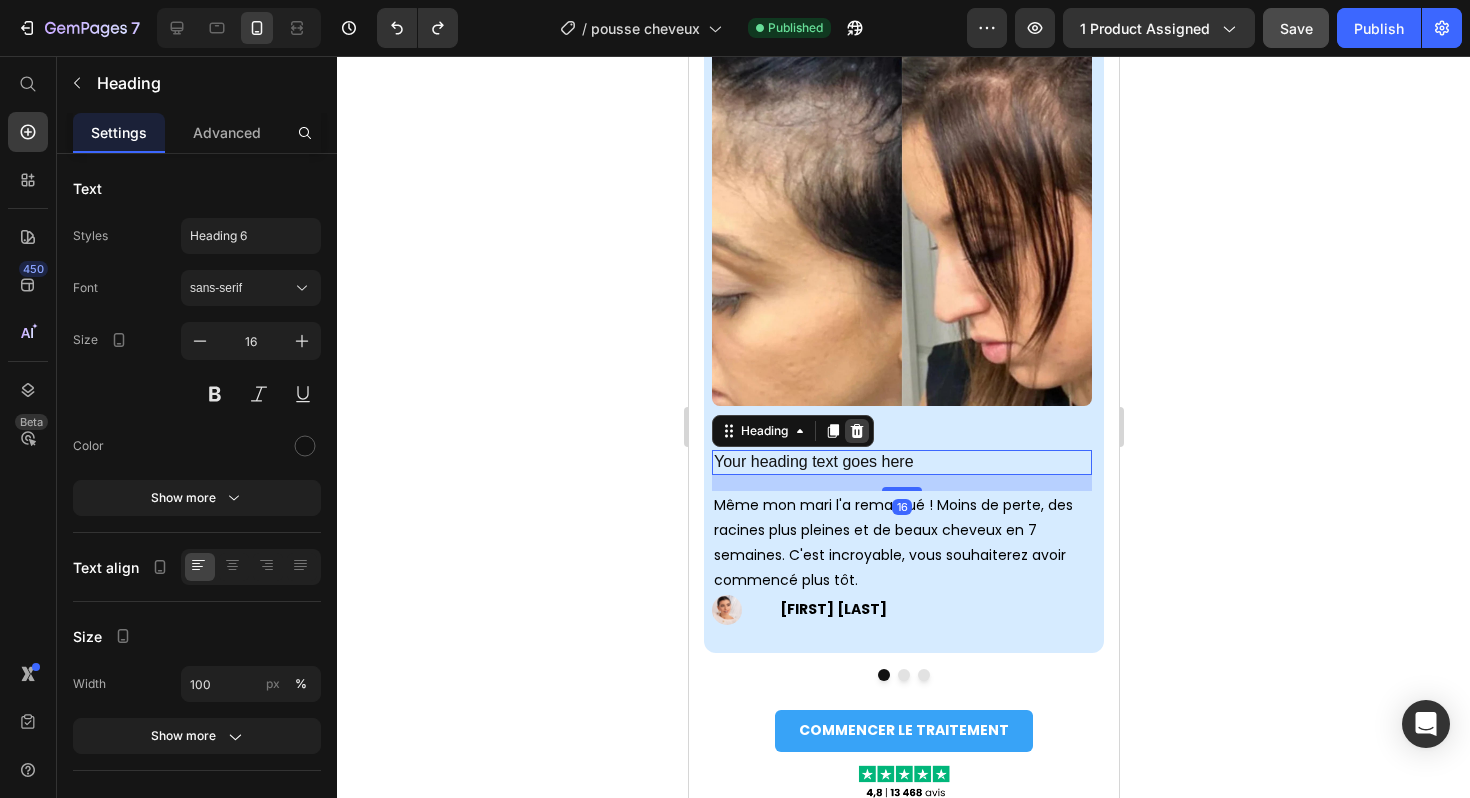 click 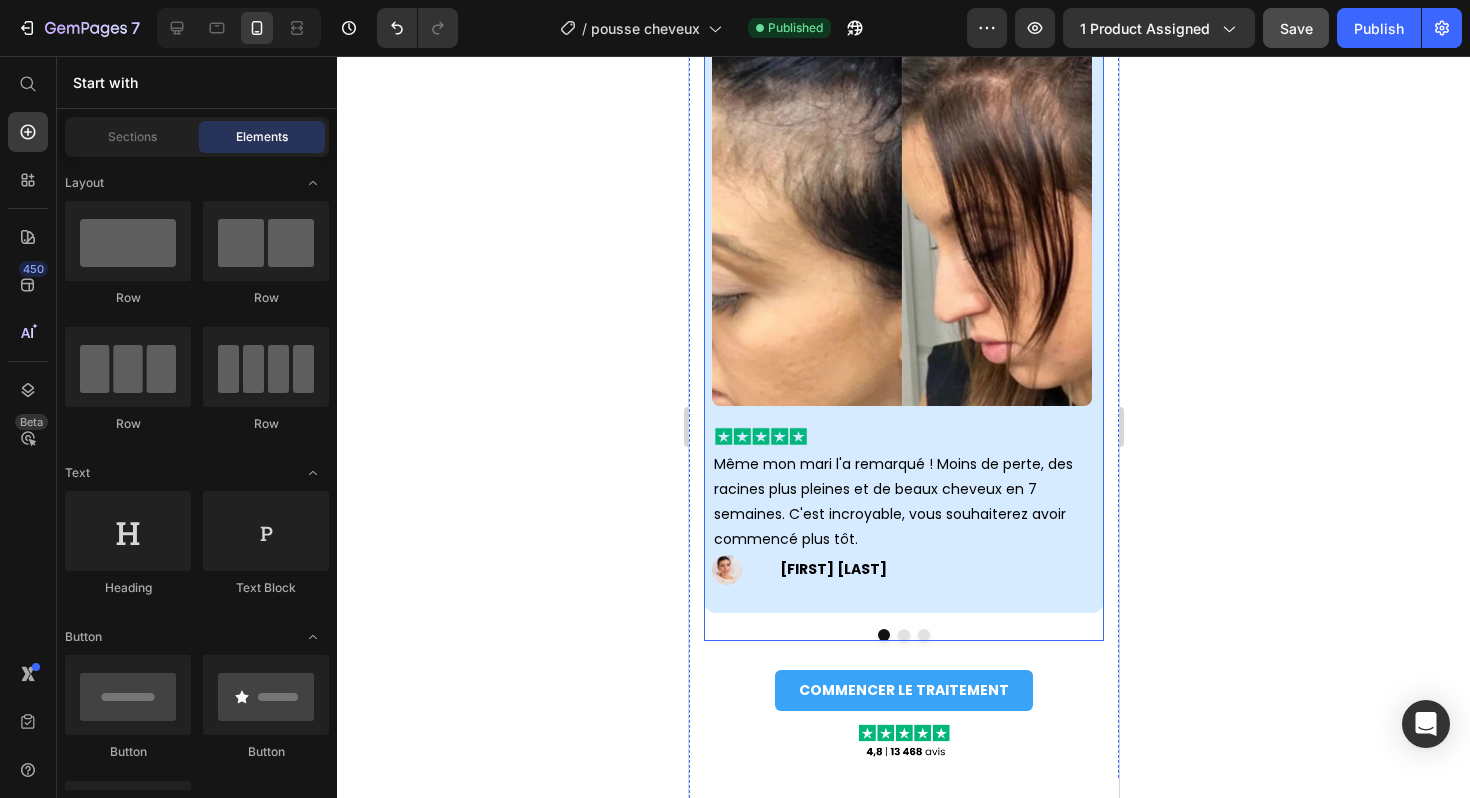 click at bounding box center (903, 635) 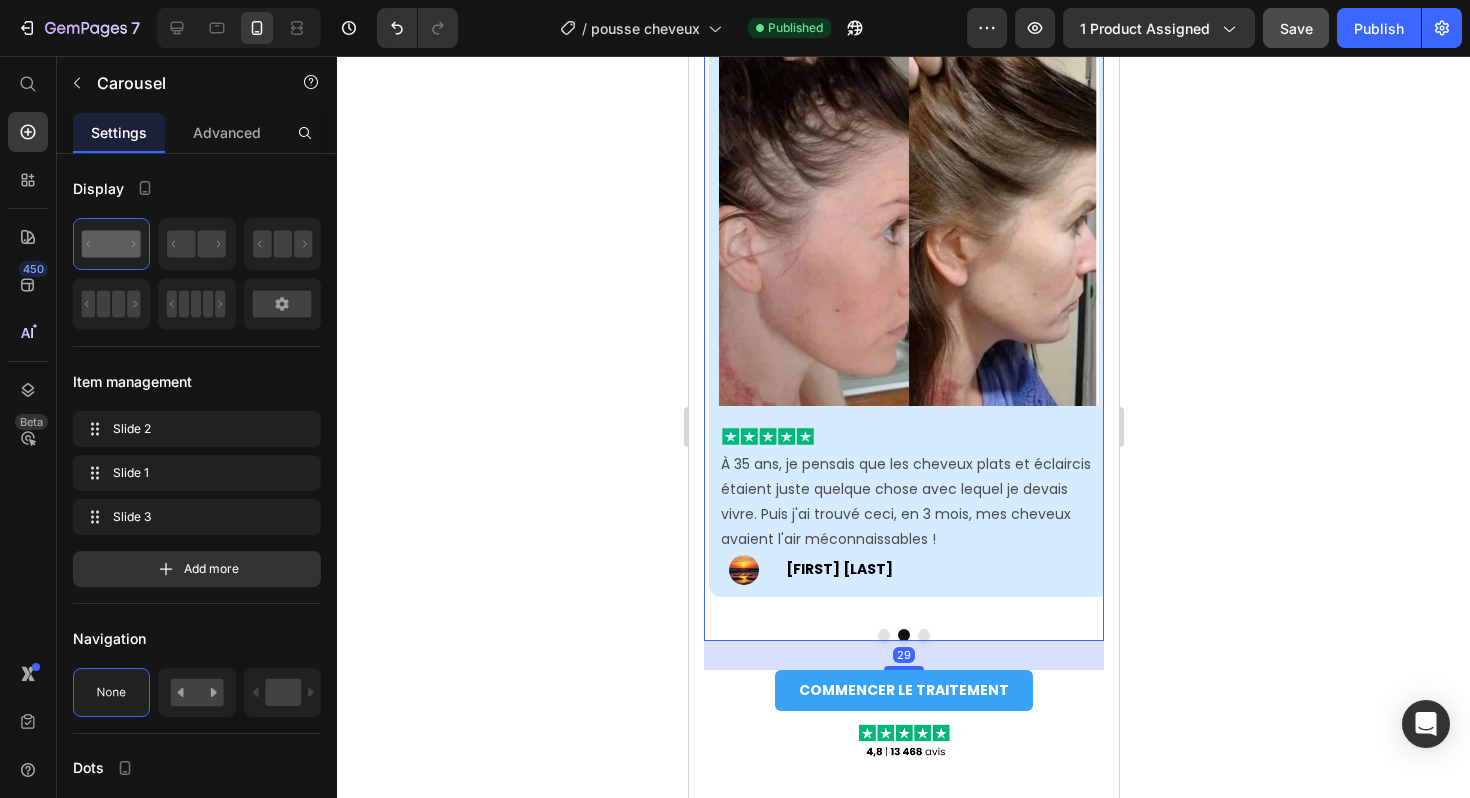 click at bounding box center (923, 635) 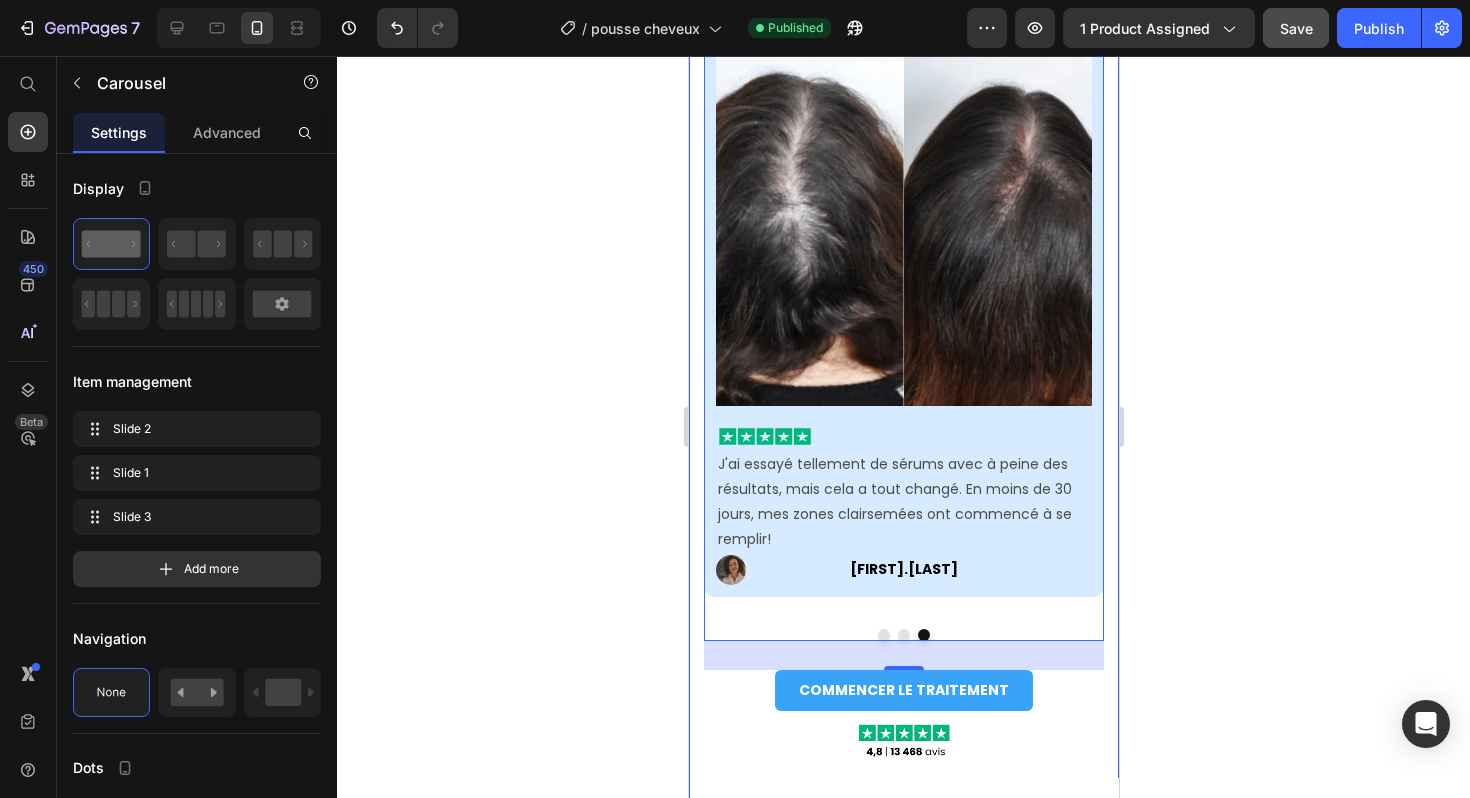 click 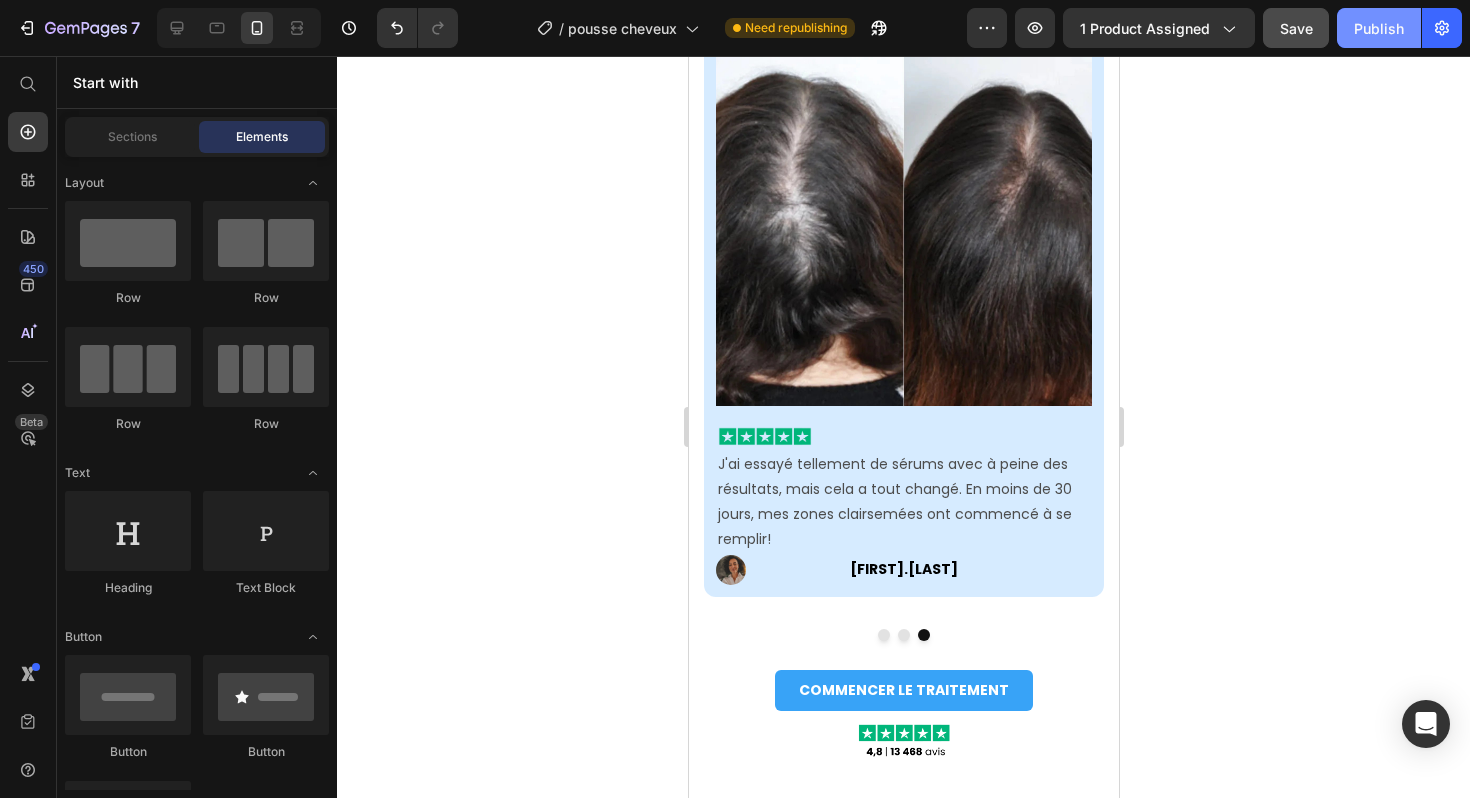 click on "Publish" at bounding box center (1379, 28) 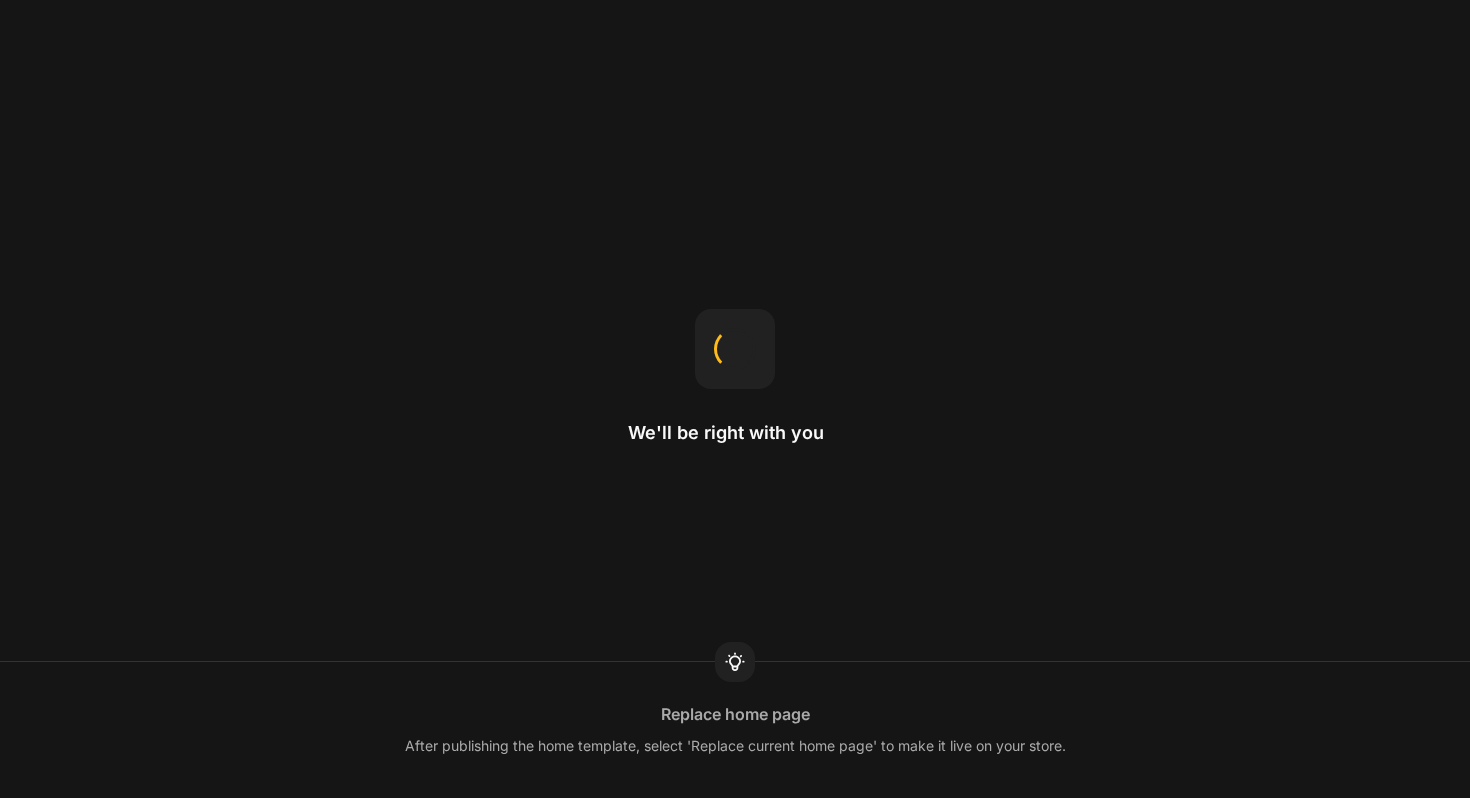 scroll, scrollTop: 0, scrollLeft: 0, axis: both 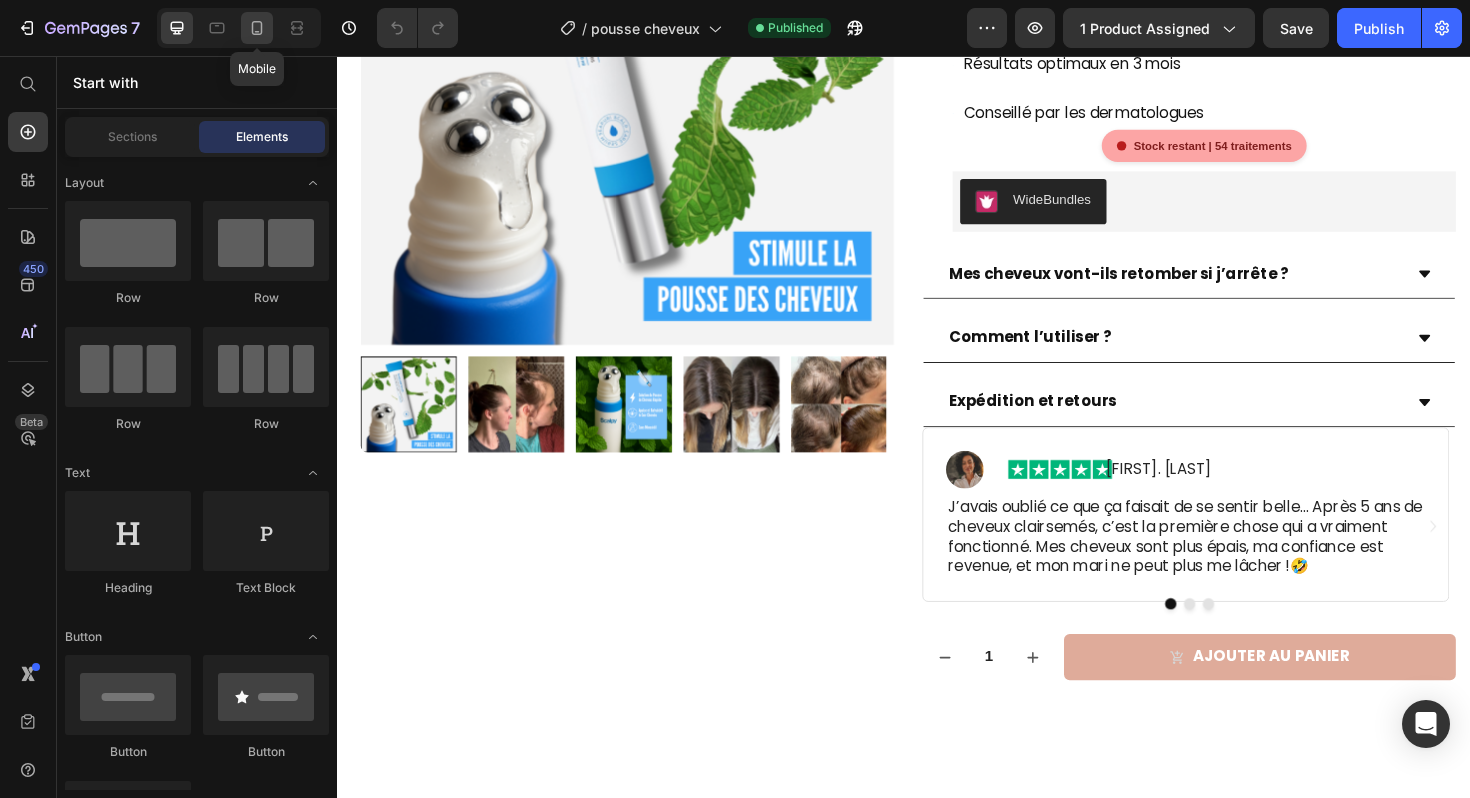 click 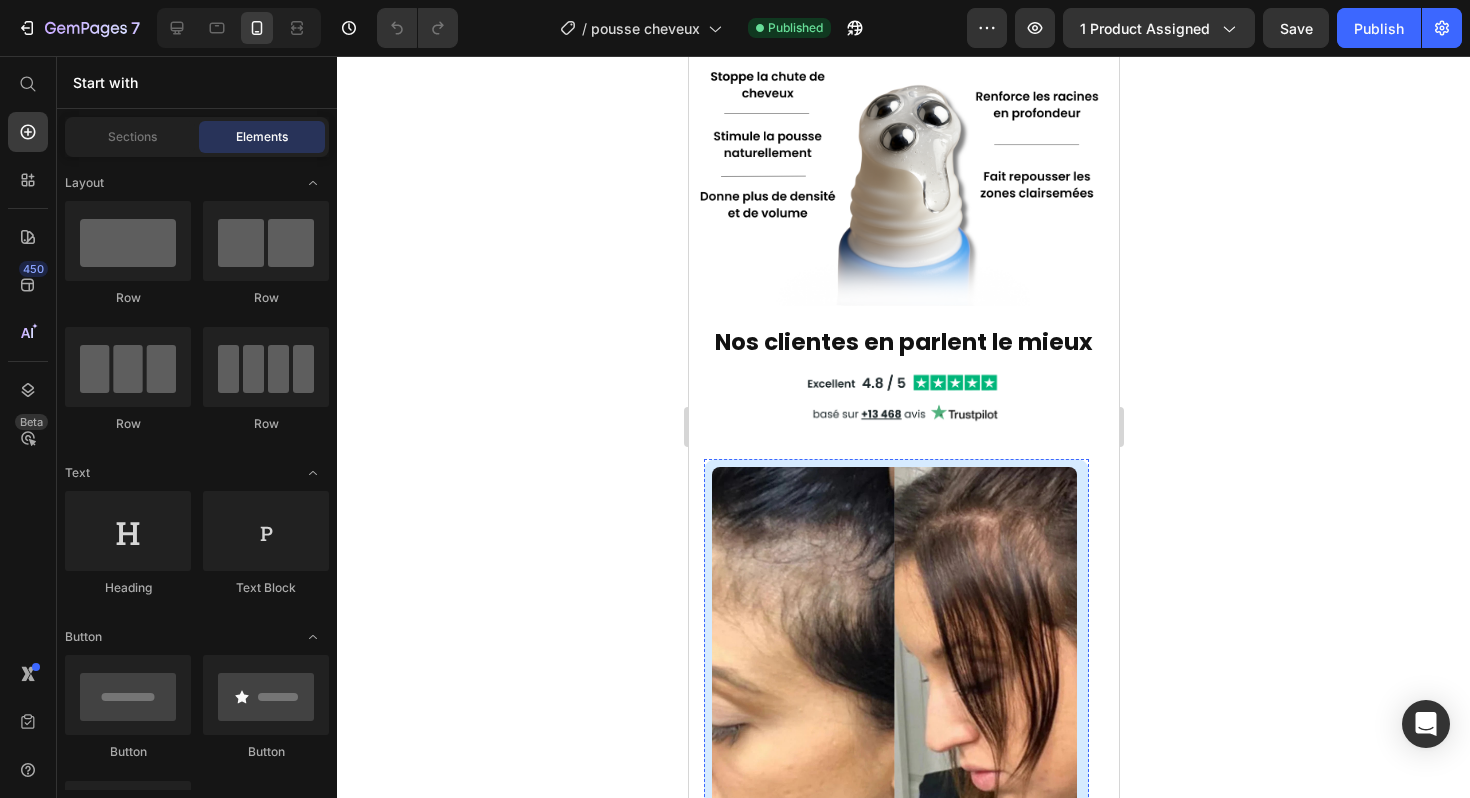 scroll, scrollTop: 1494, scrollLeft: 0, axis: vertical 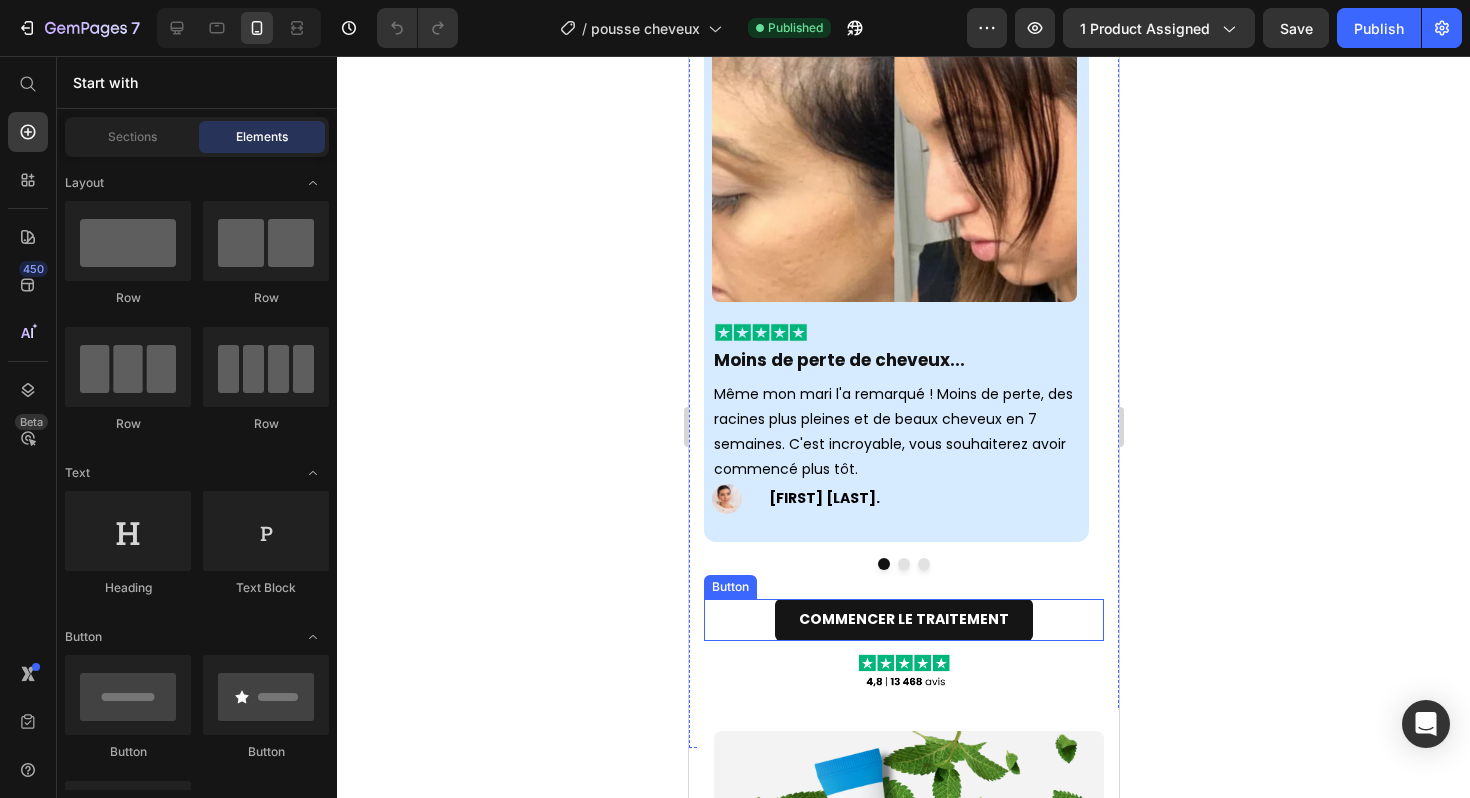 click on "COMMENCER LE TRAITEMENT" at bounding box center (903, 619) 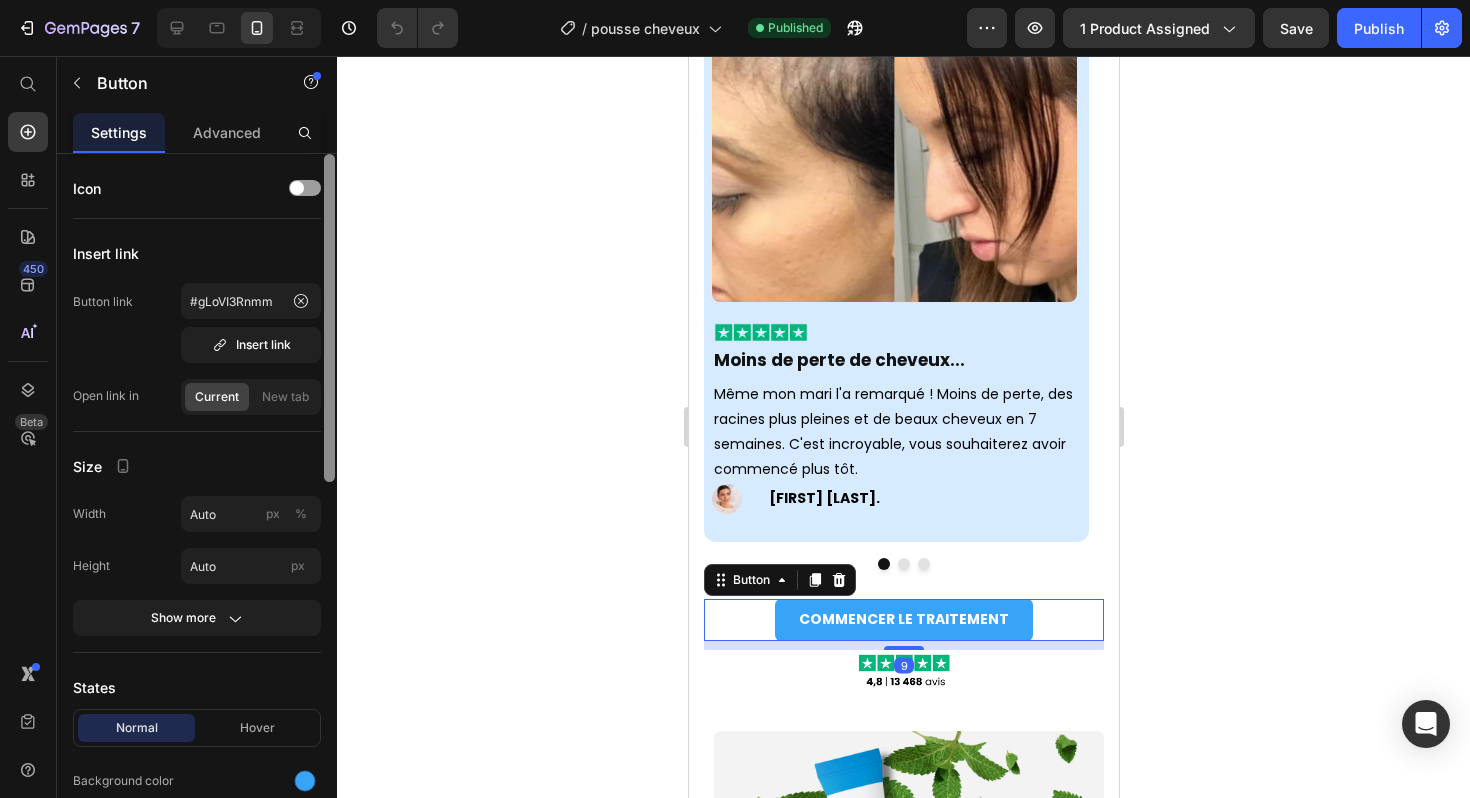 scroll, scrollTop: 388, scrollLeft: 0, axis: vertical 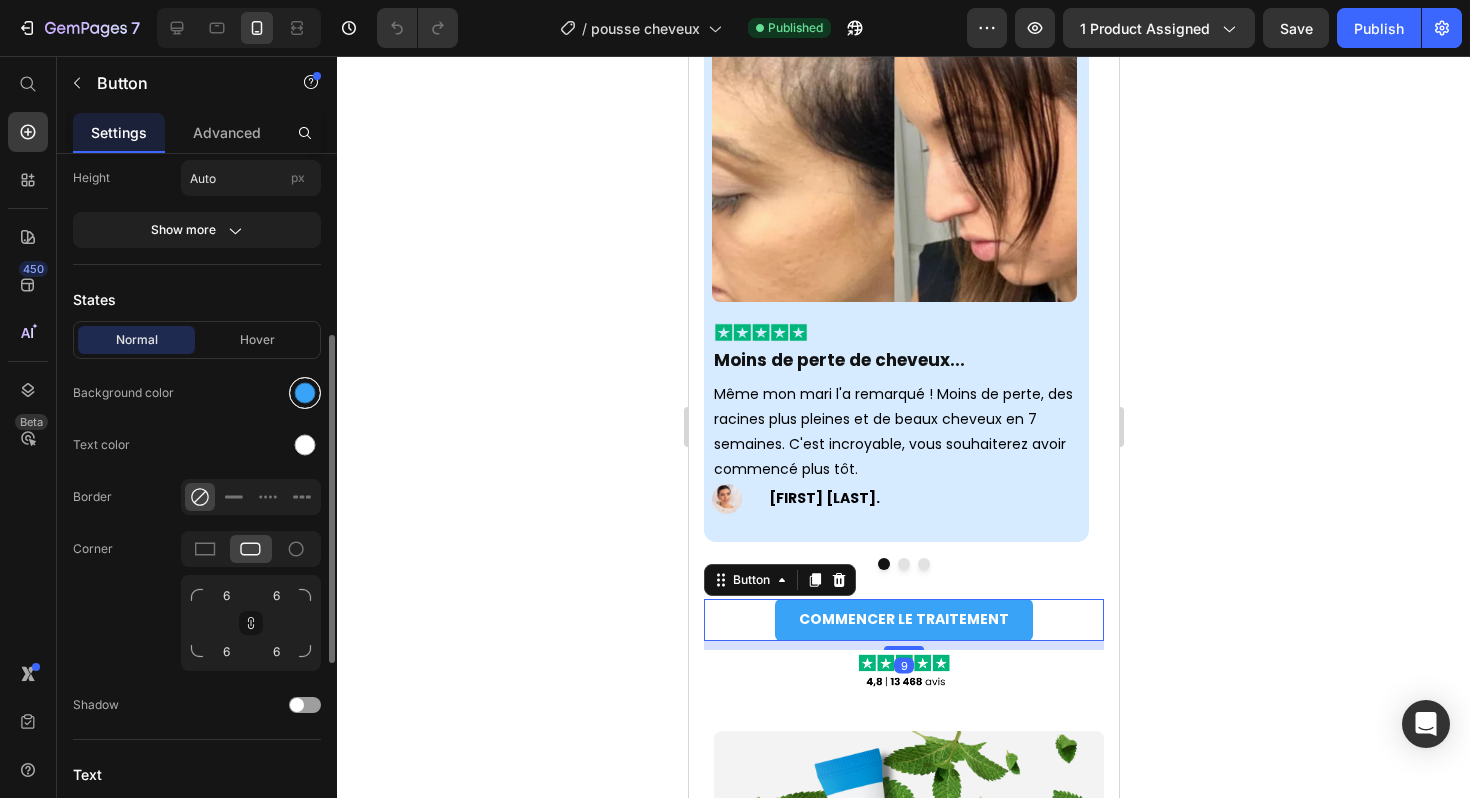 click at bounding box center [305, 393] 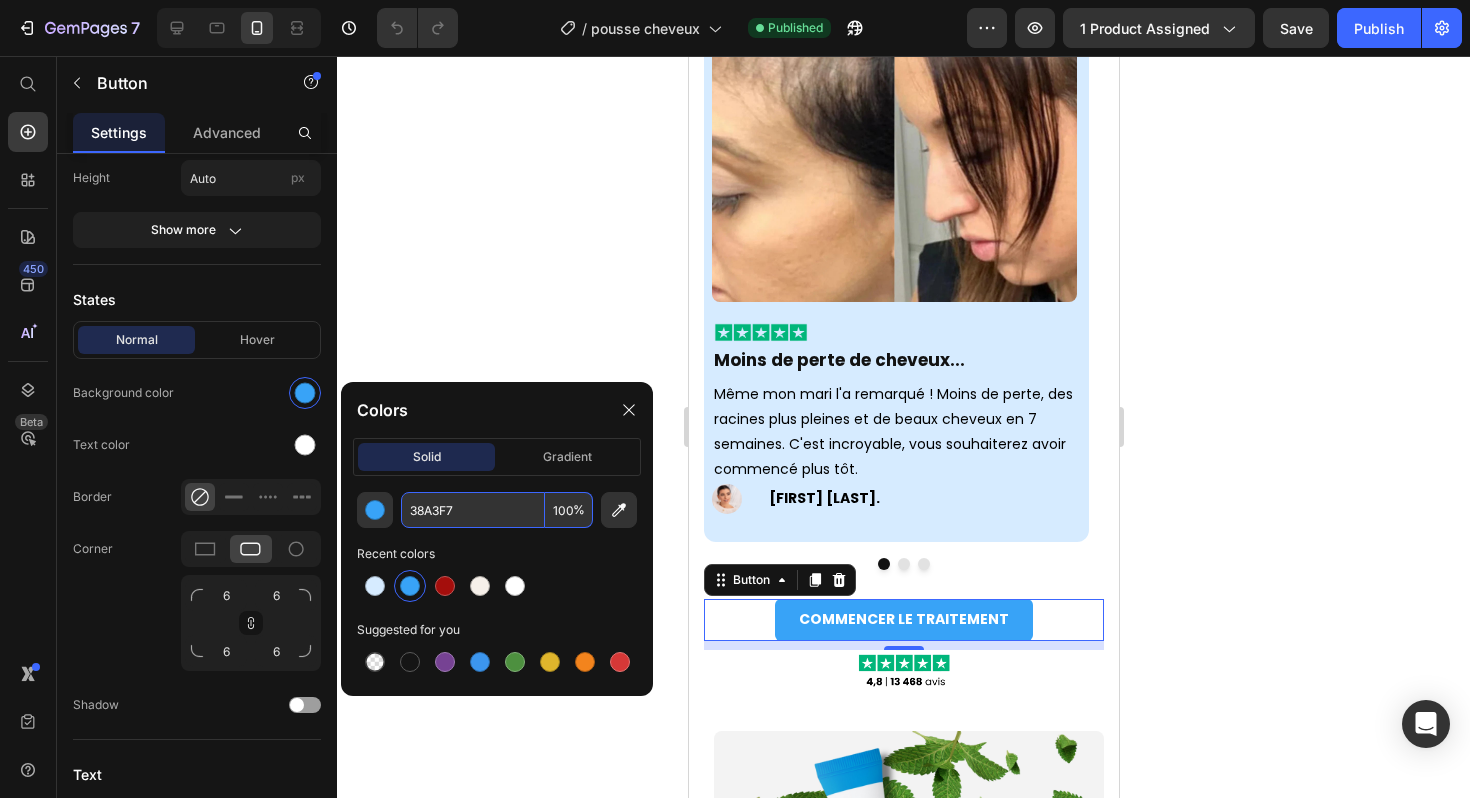 click on "38A3F7" at bounding box center (473, 510) 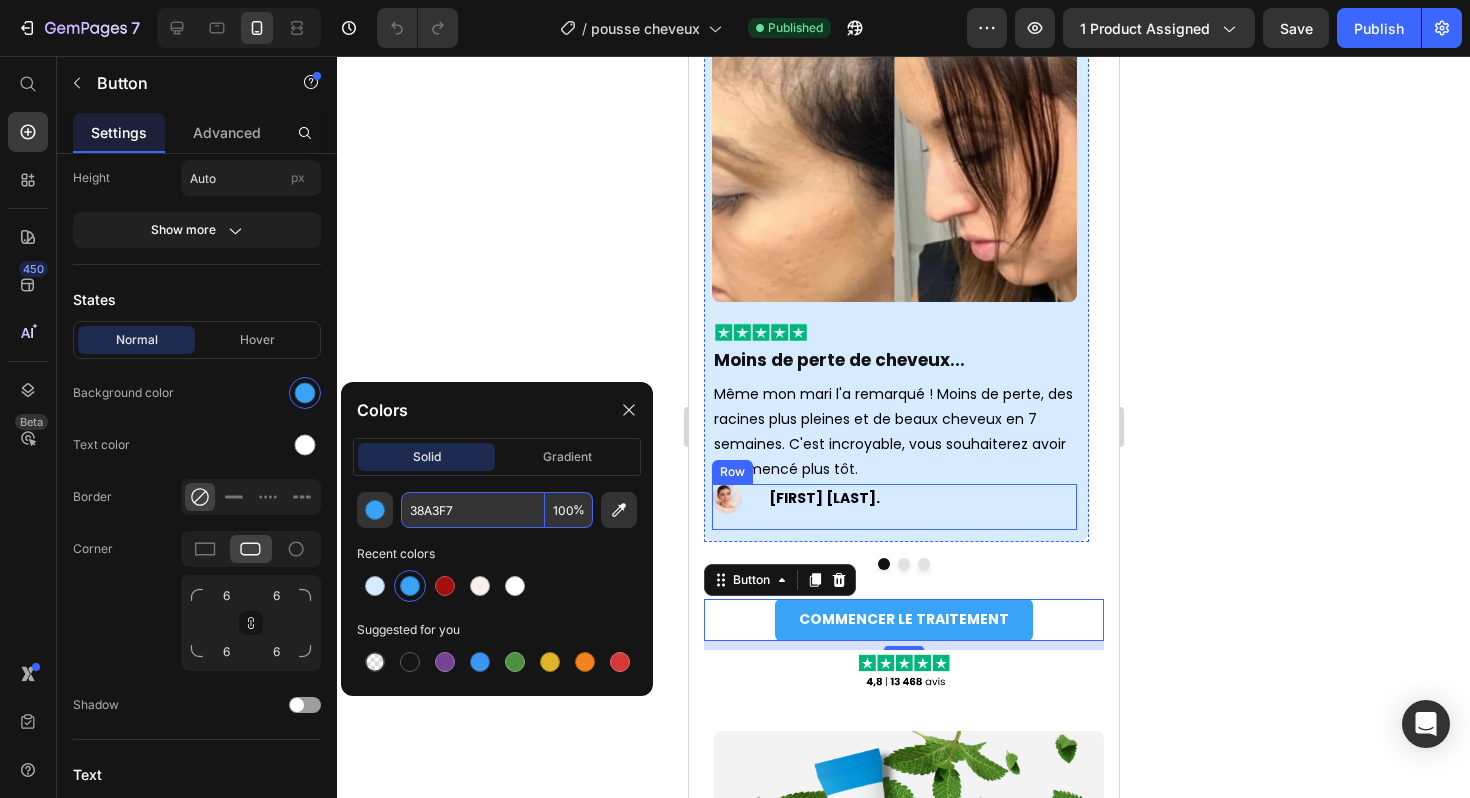click on "Yasmine H. Text Block" at bounding box center (942, 507) 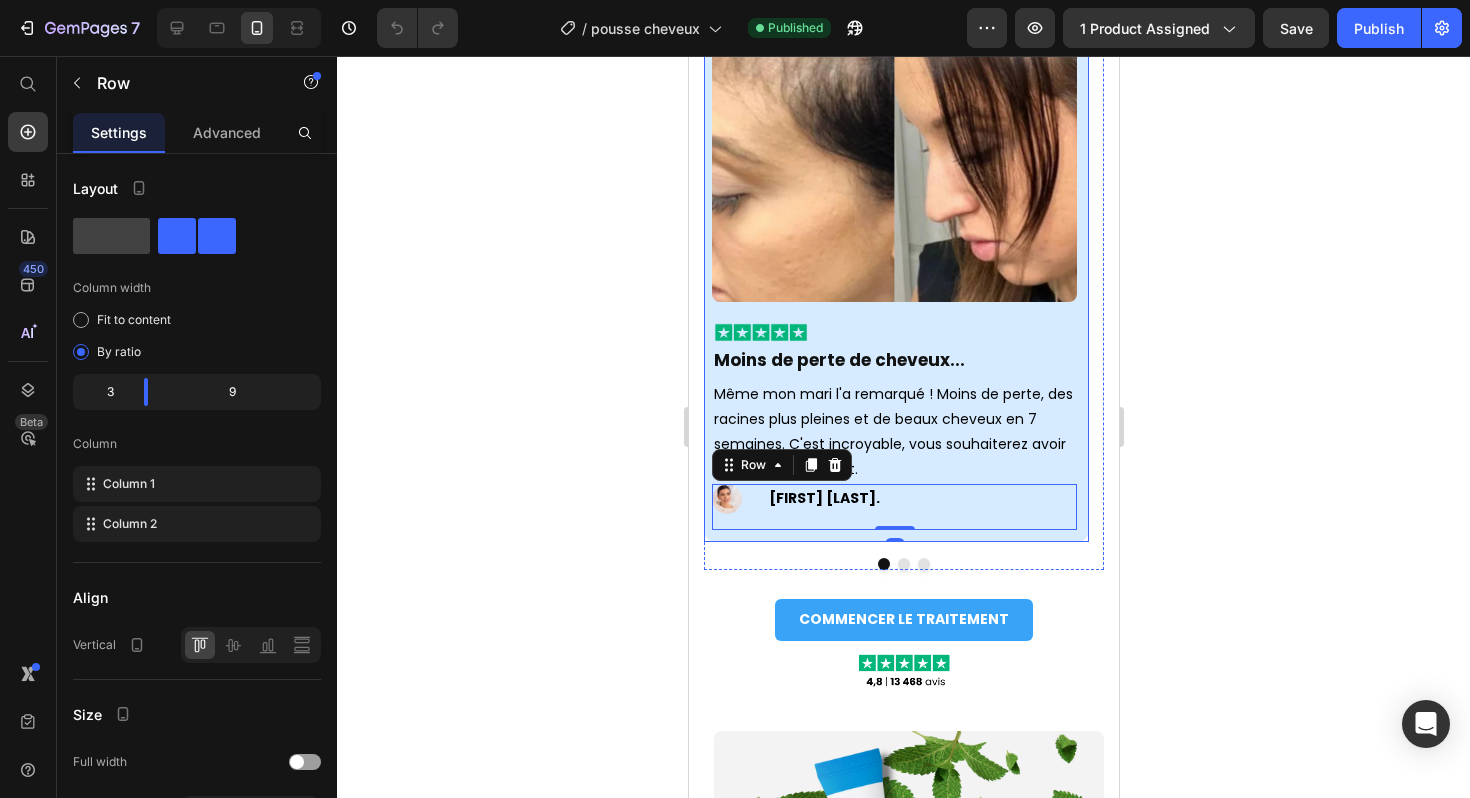click on "Image Image Moins de perte de cheveux... Heading Même mon mari l'a remarqué ! Moins de perte, des racines plus pleines et de beaux cheveux en 7 semaines. C'est incroyable, vous souhaiterez avoir commencé plus tôt. Text Block Image Yasmine H. Text Block Row   0 Row" at bounding box center (895, 235) 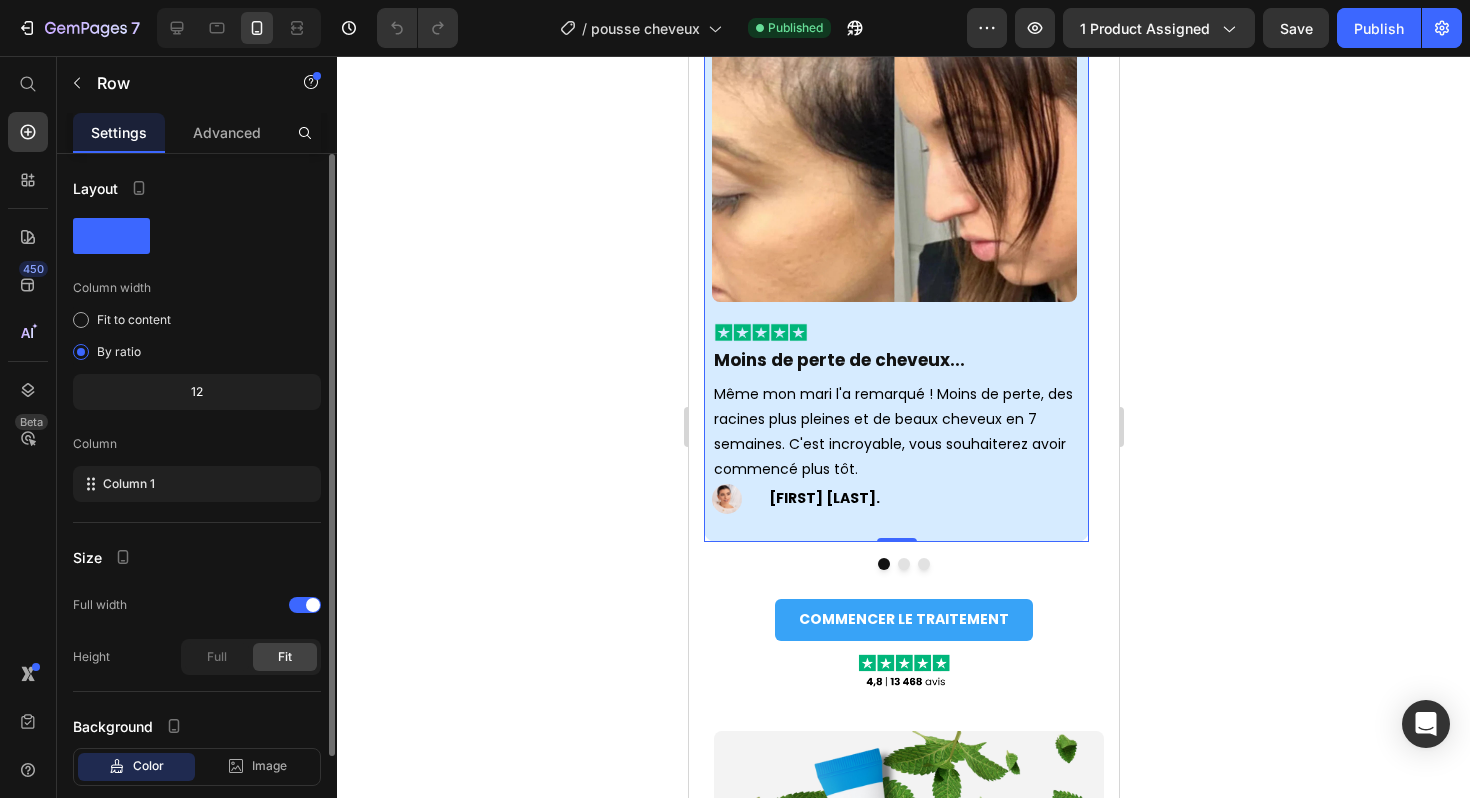 scroll, scrollTop: 115, scrollLeft: 0, axis: vertical 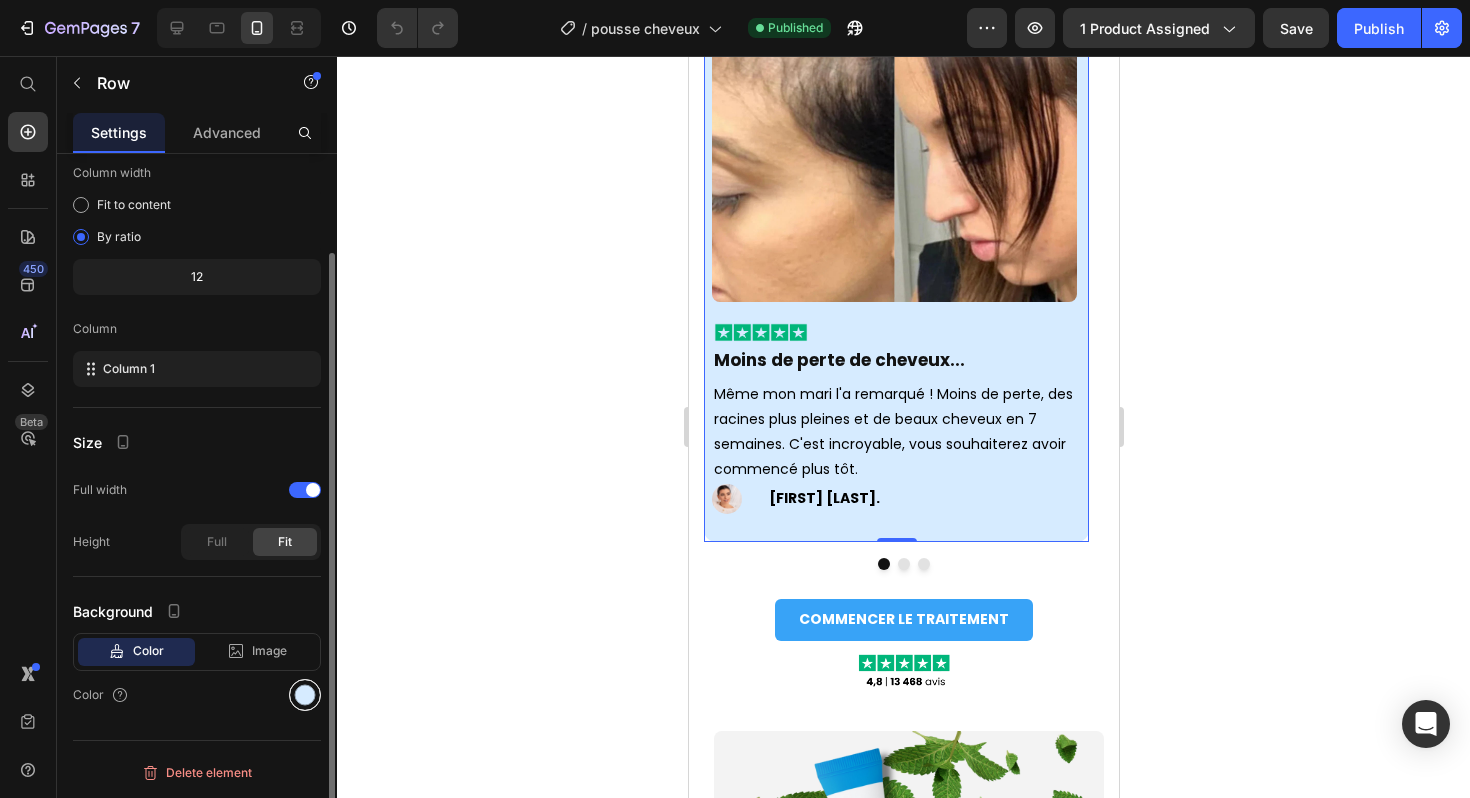 click at bounding box center (305, 695) 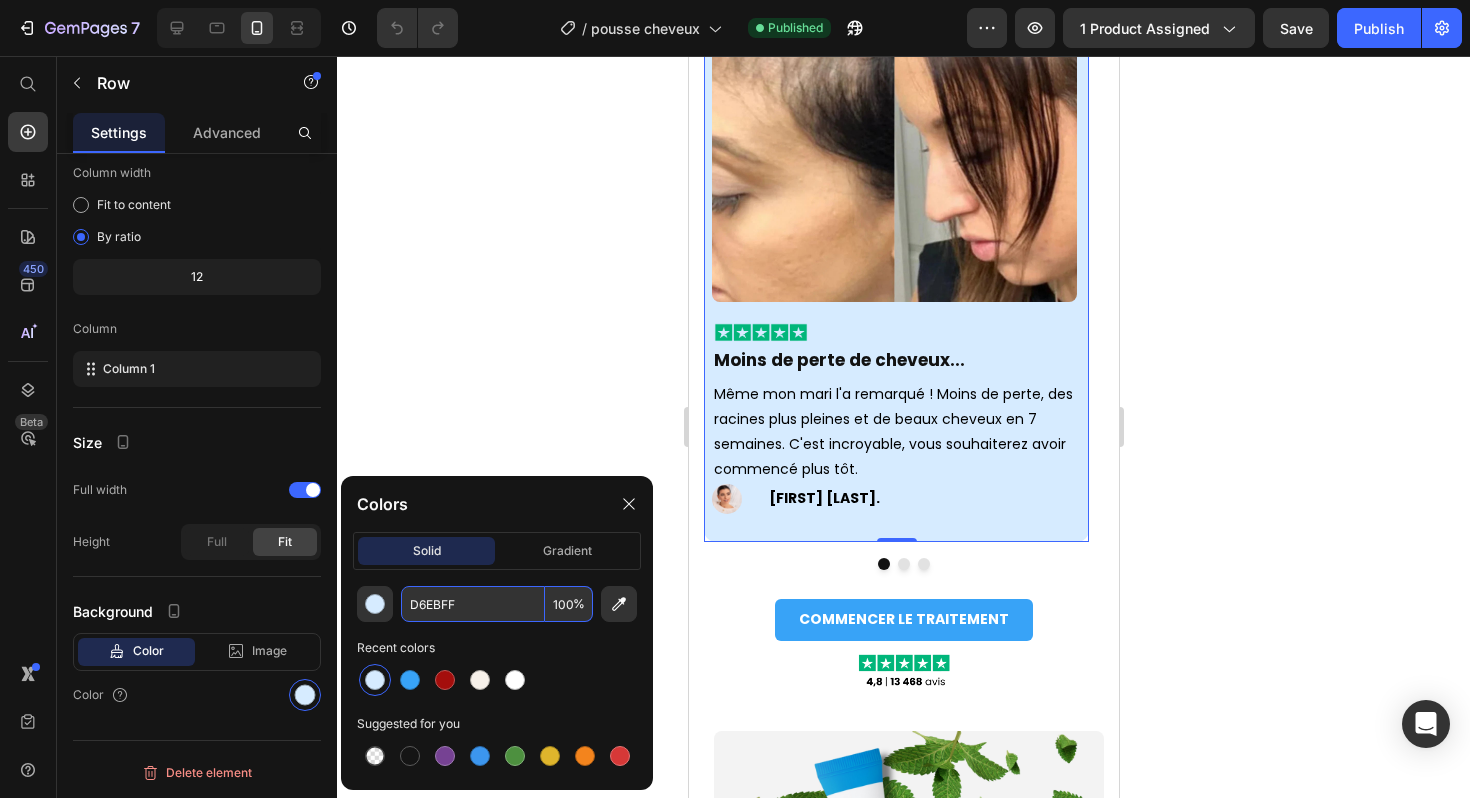 click on "D6EBFF" at bounding box center [473, 604] 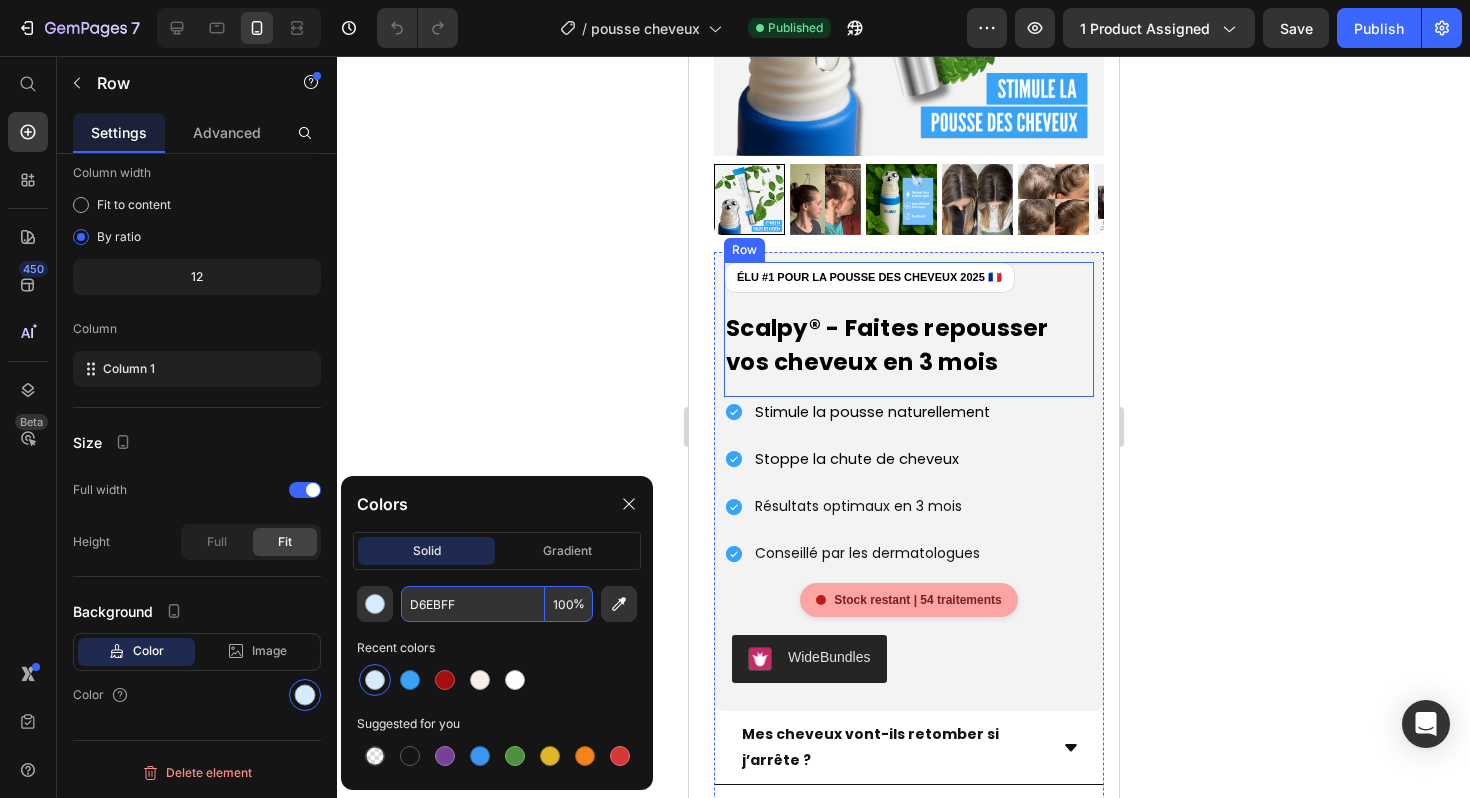 scroll, scrollTop: 2499, scrollLeft: 0, axis: vertical 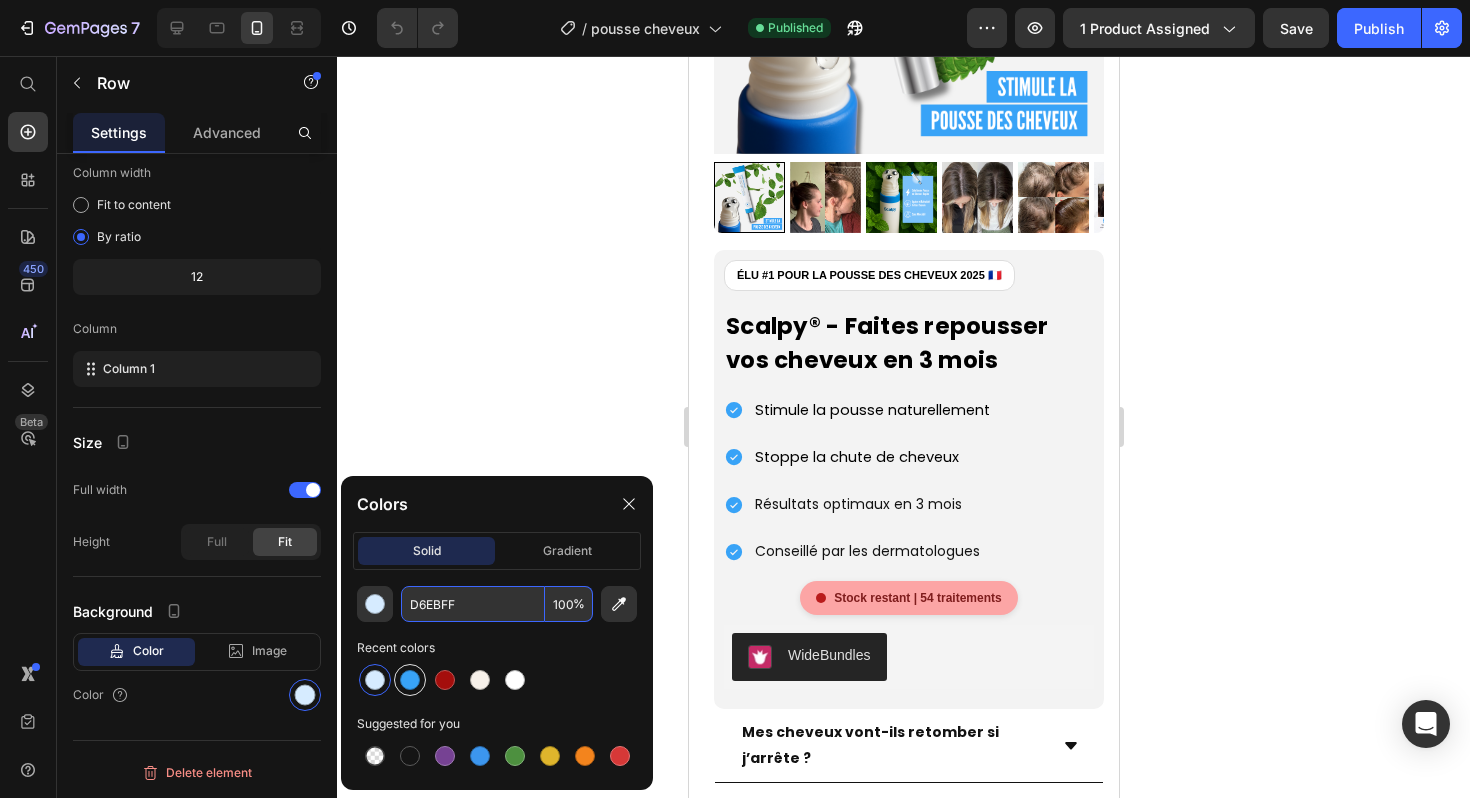 click at bounding box center [410, 680] 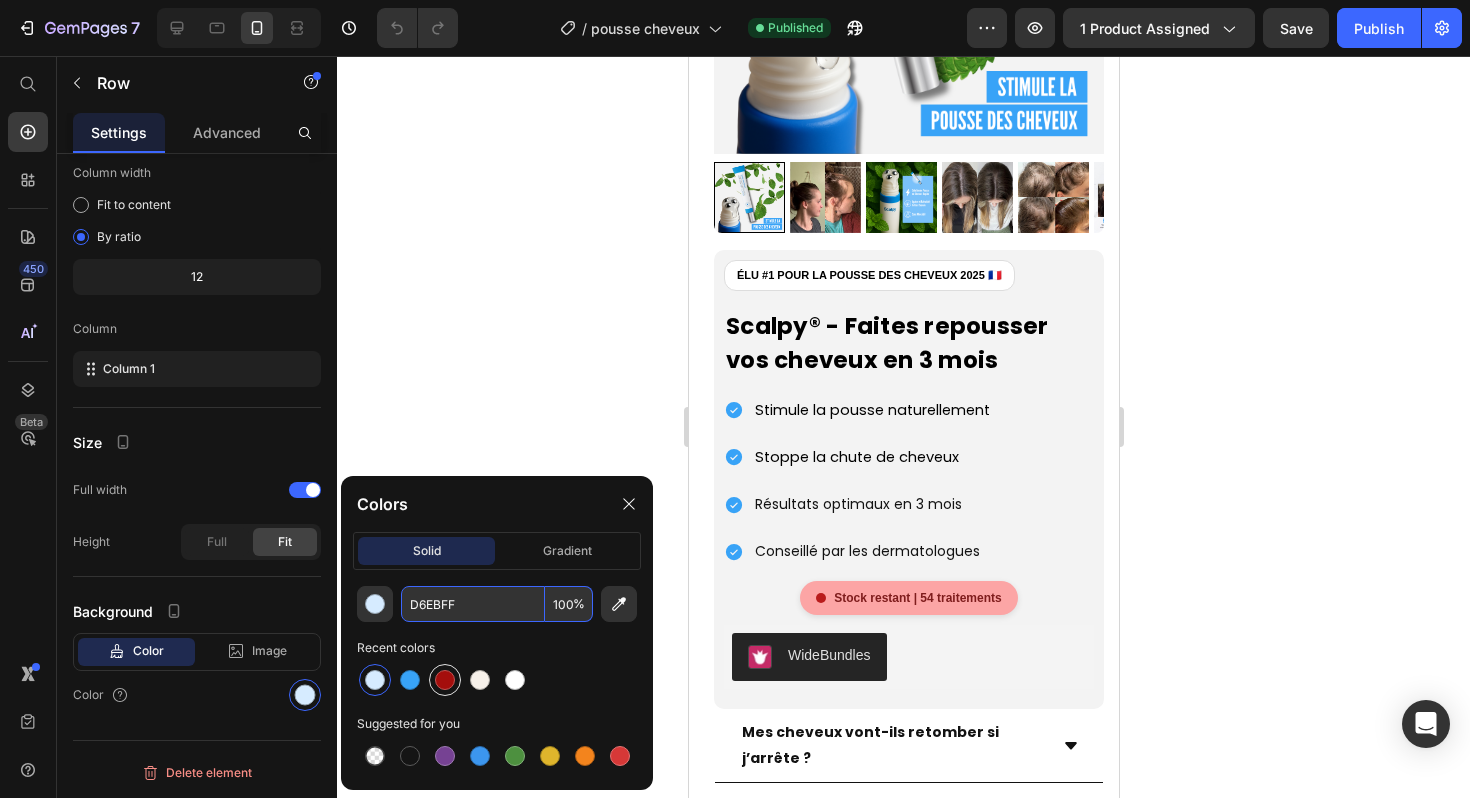 type on "38A3F7" 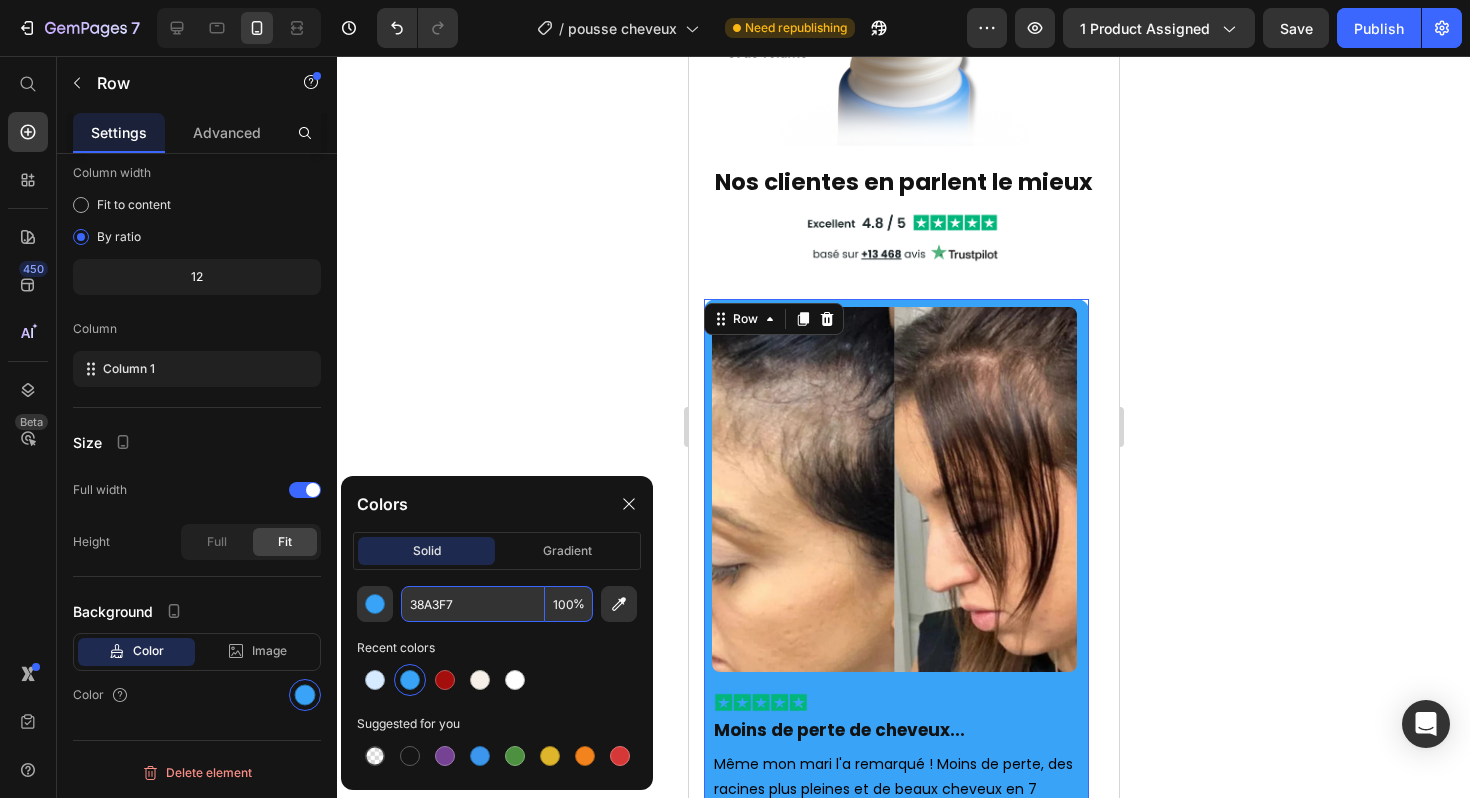 scroll, scrollTop: 1189, scrollLeft: 0, axis: vertical 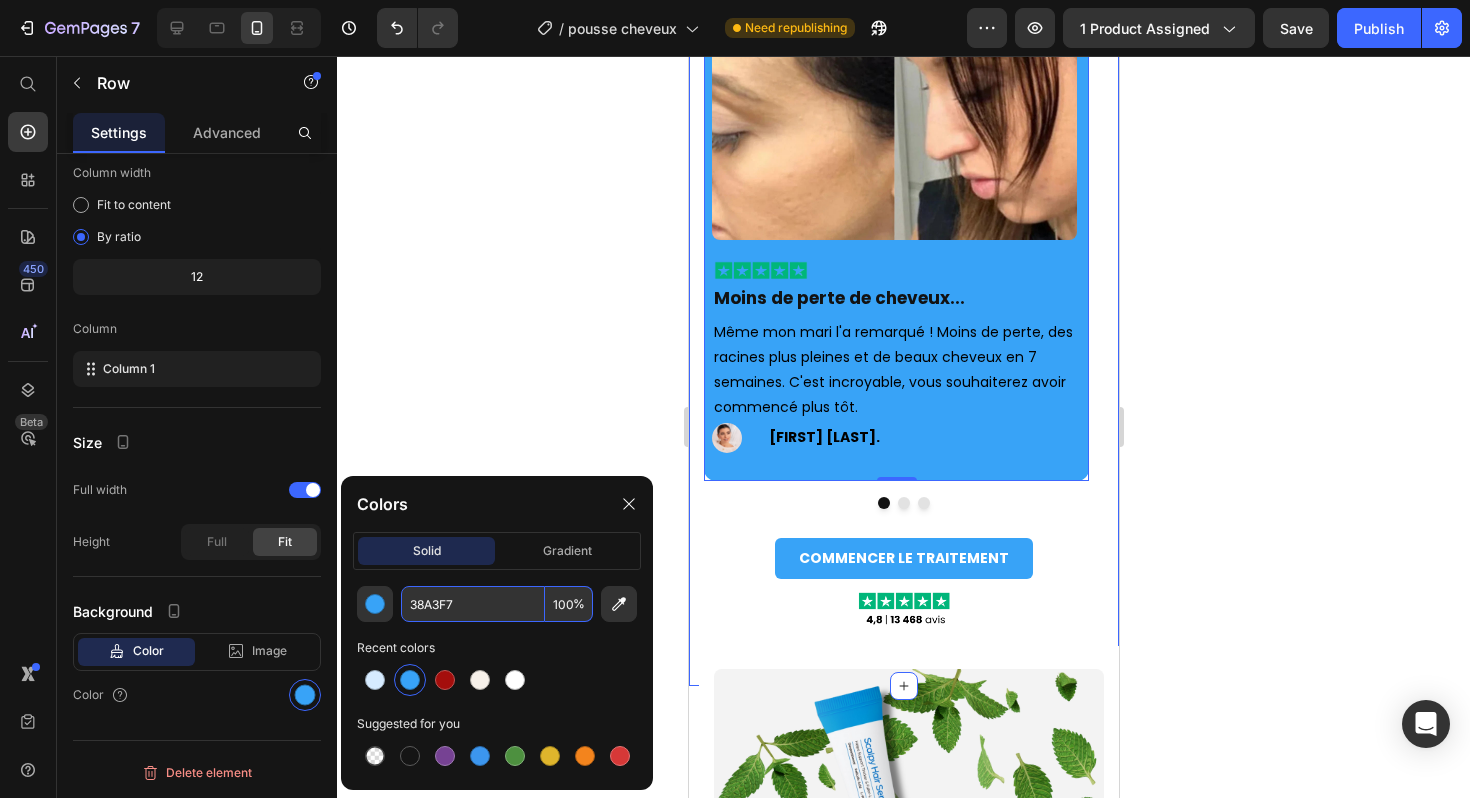 click on "Image Image Moins de perte de cheveux... Heading Même mon mari l'a remarqué ! Moins de perte, des racines plus pleines et de beaux cheveux en 7 semaines. C'est incroyable, vous souhaiterez avoir commencé plus tôt. Text Block Image Yasmine H. Text Block Row Row   0 Image Image En 3 mois seulement... Heading À 35 ans, je pensais que les cheveux plats et éclaircis étaient juste quelque chose avec lequel je devais vivre. Puis j'ai trouvé ceci, en 3 mois, mes cheveux avaient l'air méconnaissables ! Text Block Image Carole N. Text Block Row Row Image Image Moins de 30 jours... Heading J'ai essayé tellement de sérums avec à peine des résultats, mais cela a tout changé. En moins de 30 jours, mes zones clairsemées ont commencé à se remplir! Text Block Image Nathalie.C Text Block Row Row Carousel" at bounding box center (903, 202) 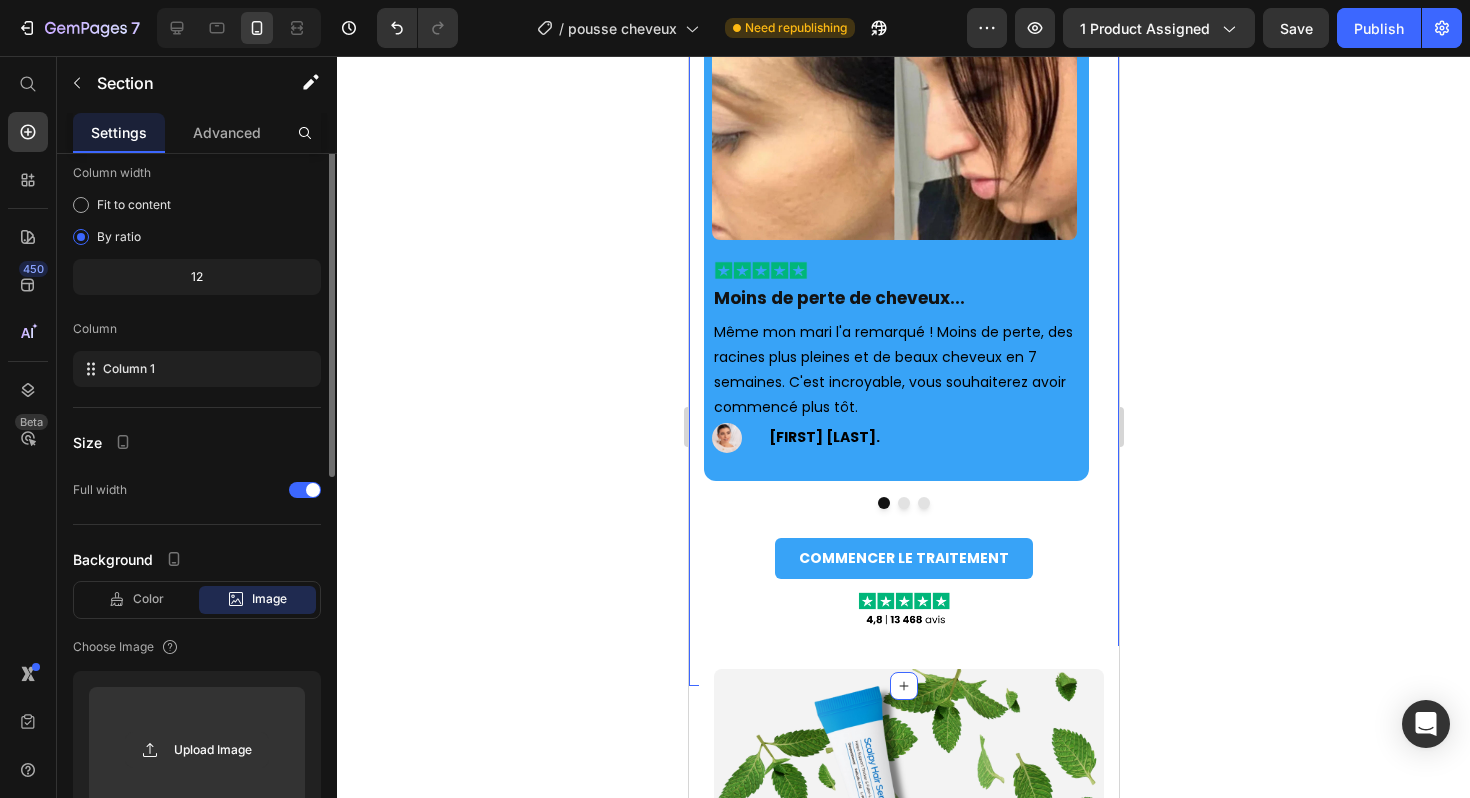 scroll, scrollTop: 0, scrollLeft: 0, axis: both 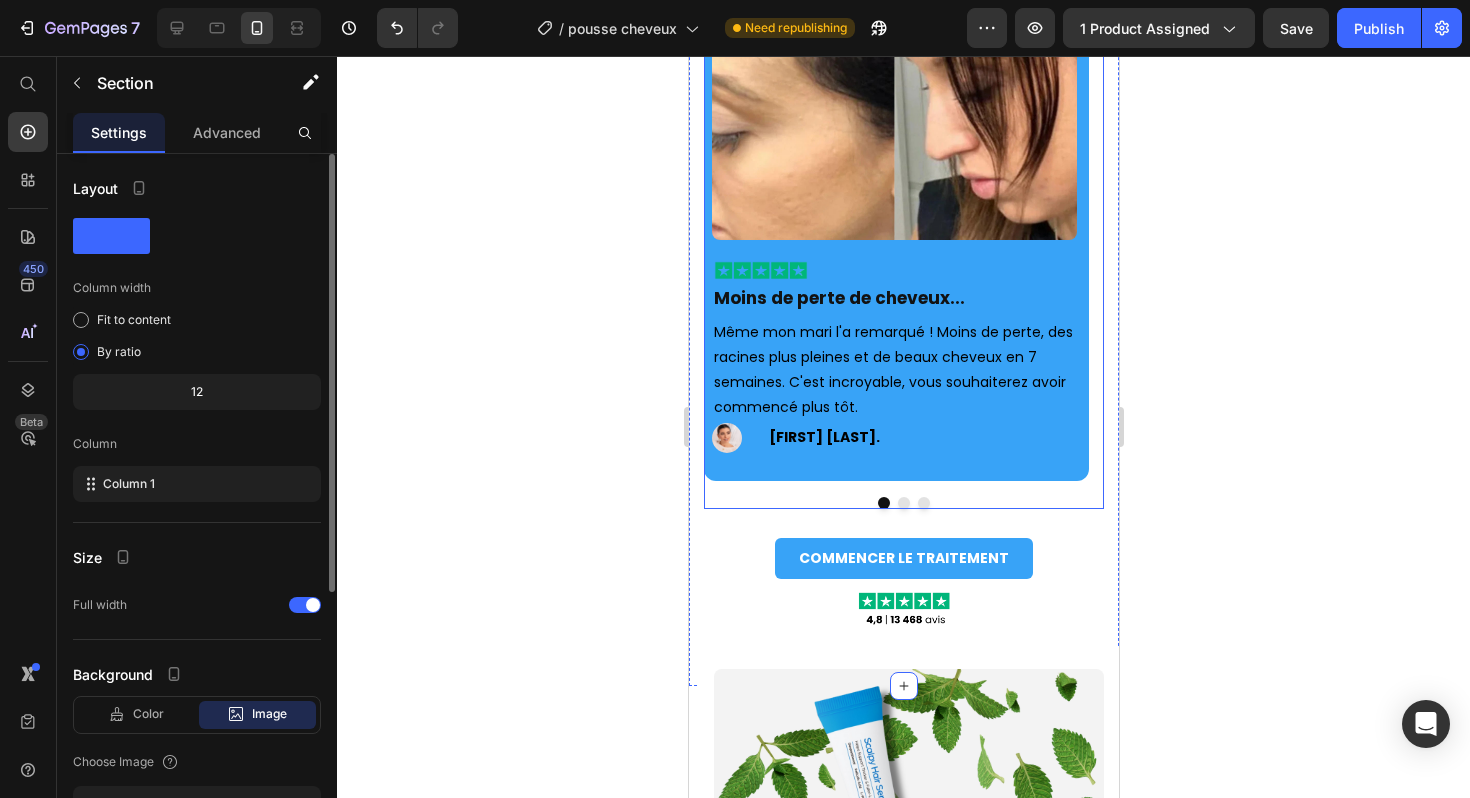 click at bounding box center [903, 503] 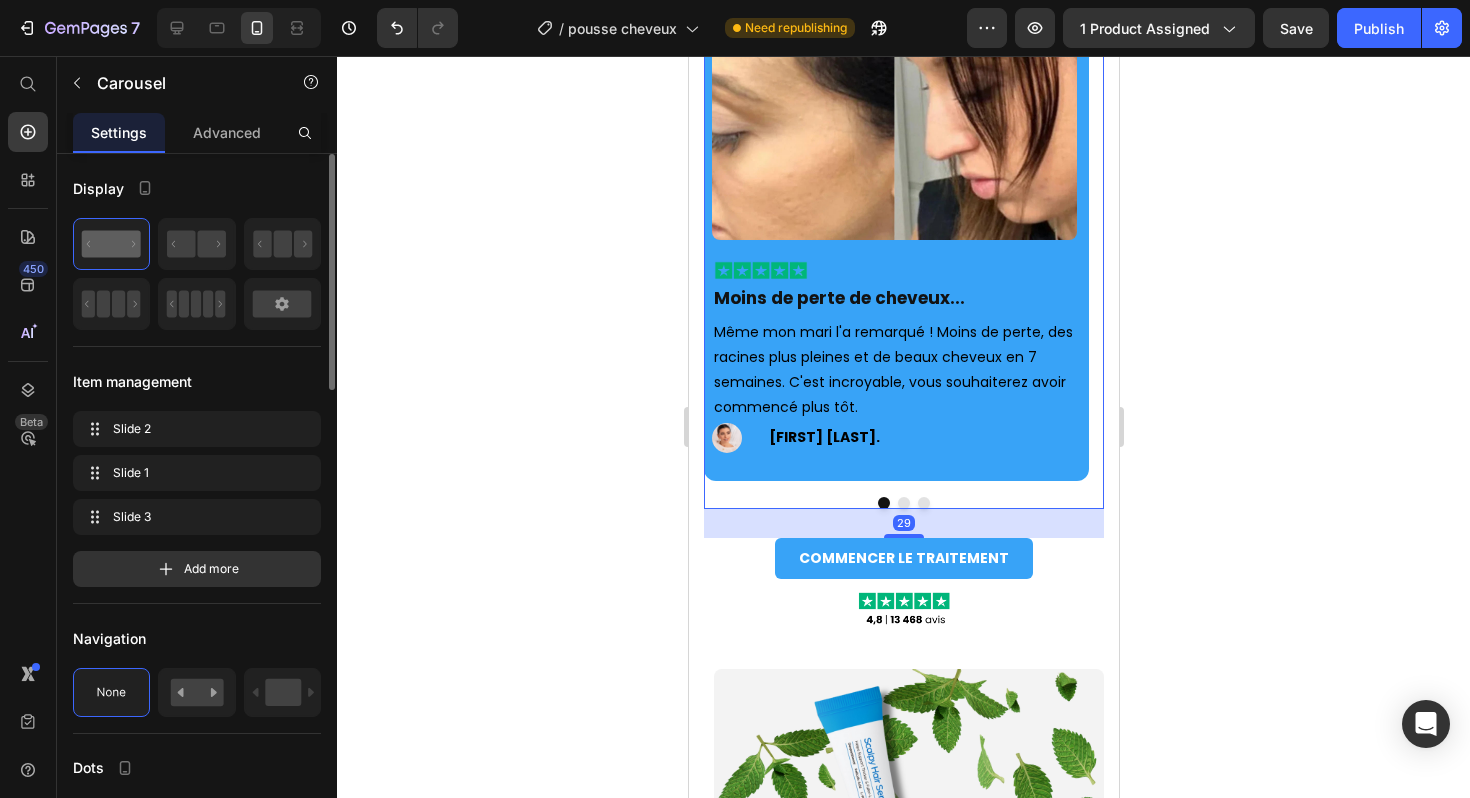 click on "Yasmine H. Text Block" at bounding box center [942, 446] 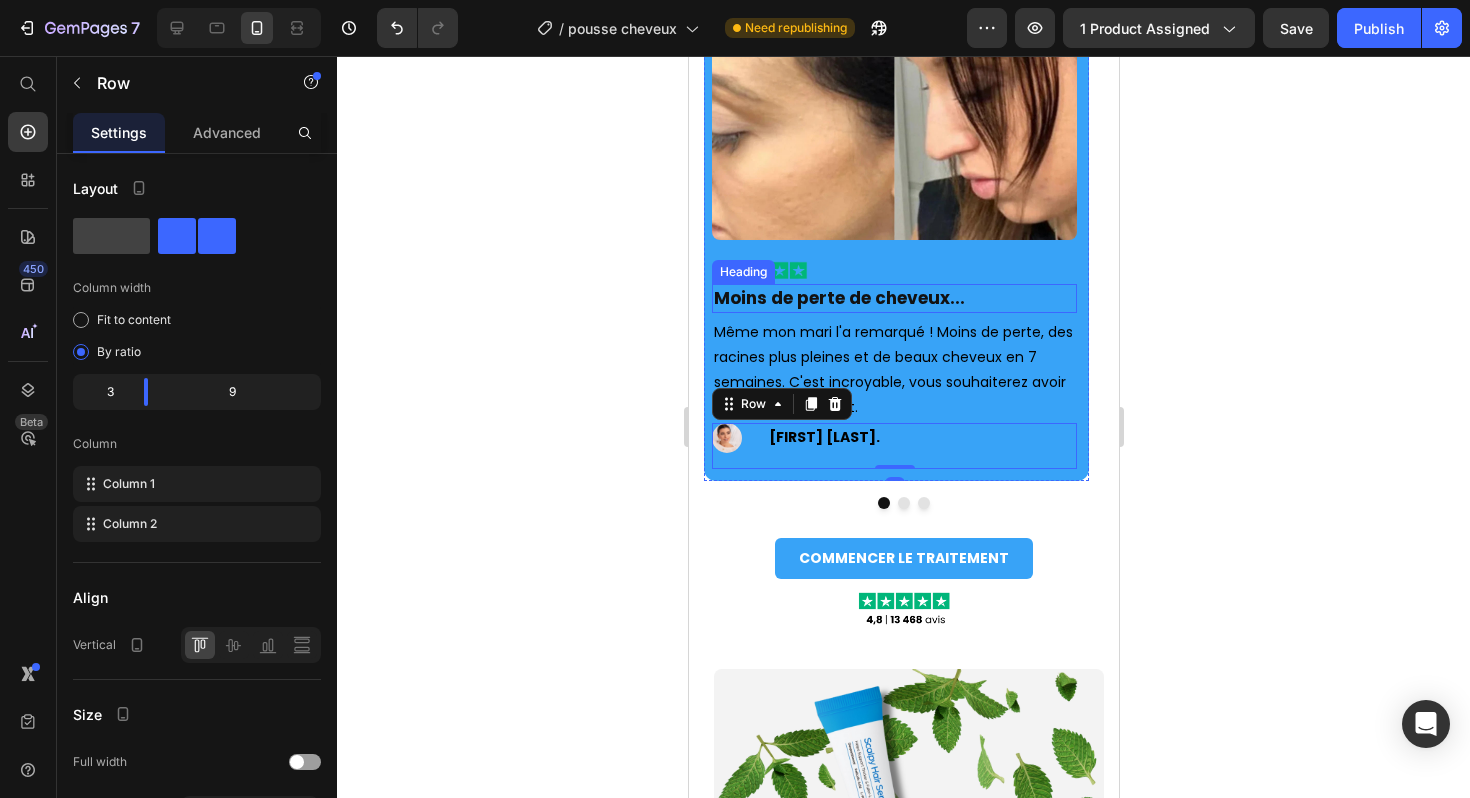 click on "Moins de perte de cheveux..." at bounding box center [893, 298] 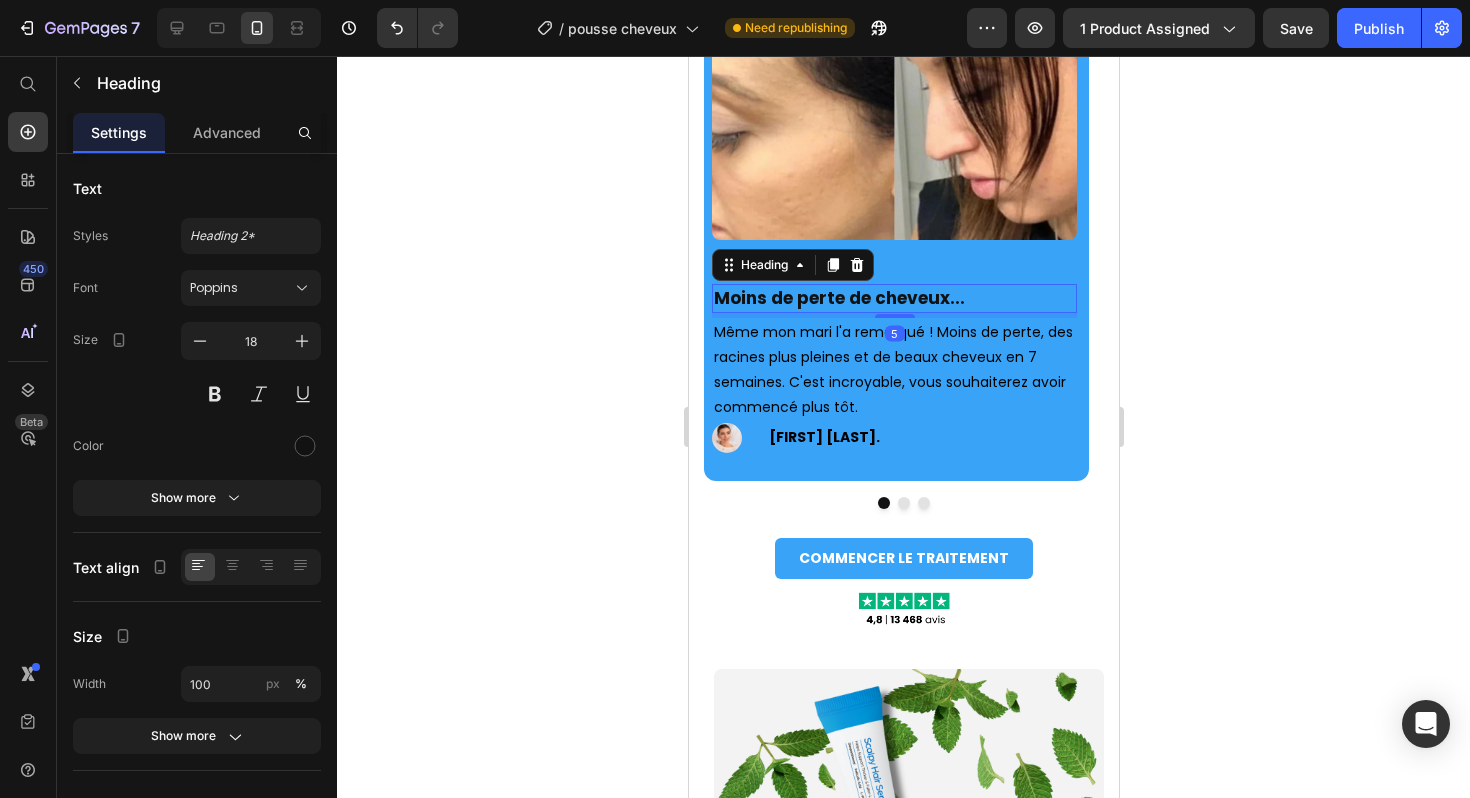 click on "Image Image Moins de perte de cheveux... Heading   5 Même mon mari l'a remarqué ! Moins de perte, des racines plus pleines et de beaux cheveux en 7 semaines. C'est incroyable, vous souhaiterez avoir commencé plus tôt. Text Block Image Yasmine H. Text Block Row Row" at bounding box center [895, 173] 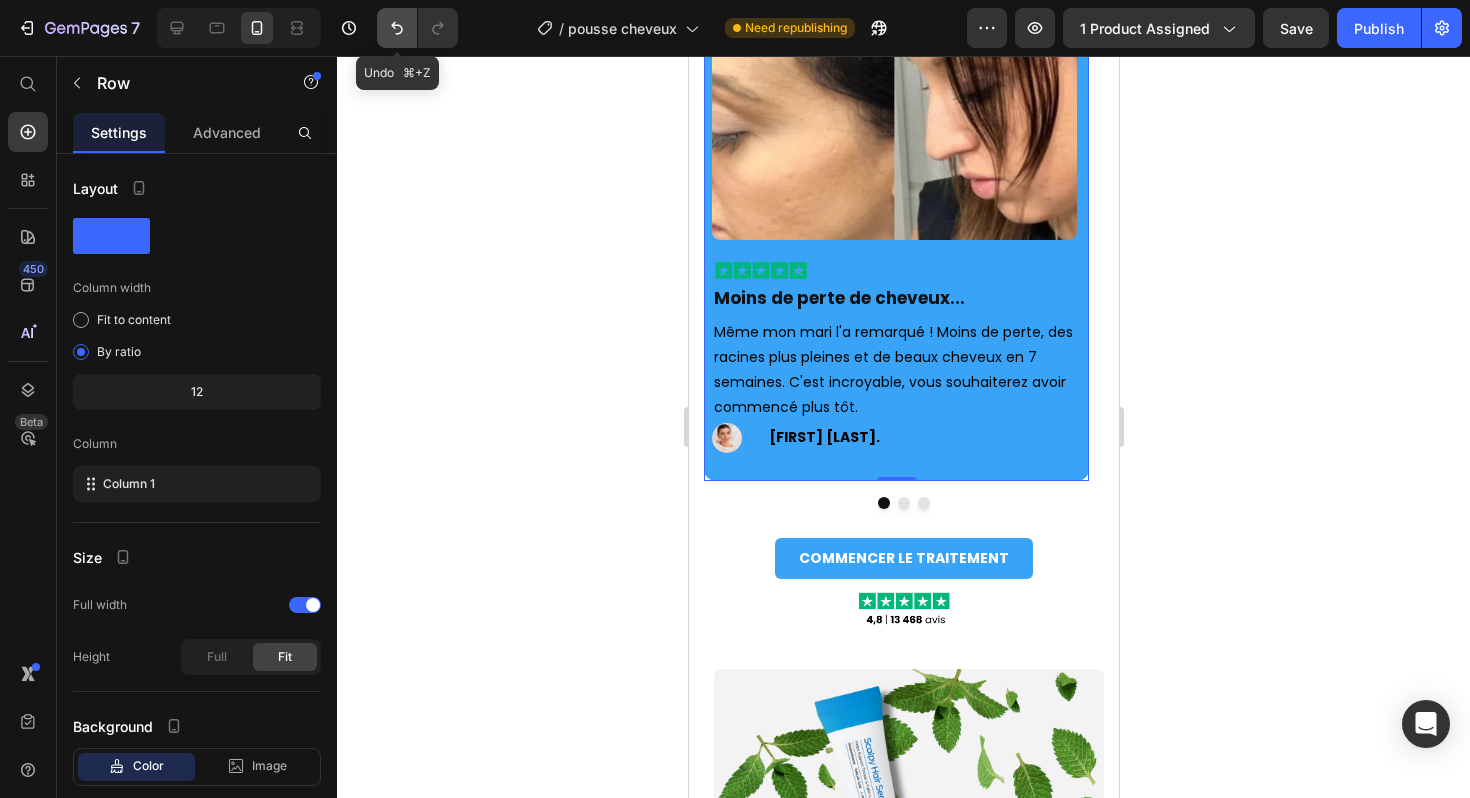 click 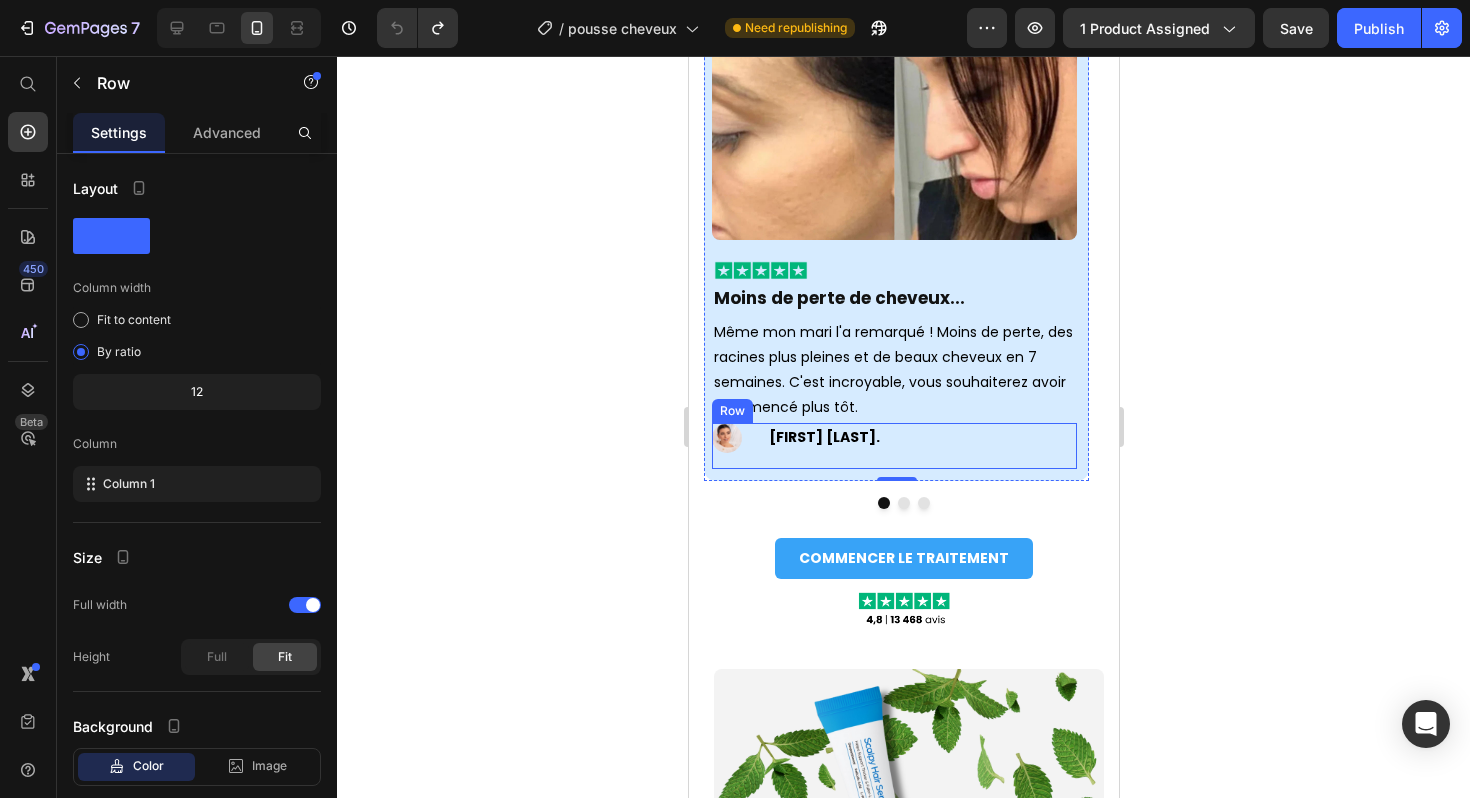 click on "Yasmine H. Text Block" at bounding box center (942, 446) 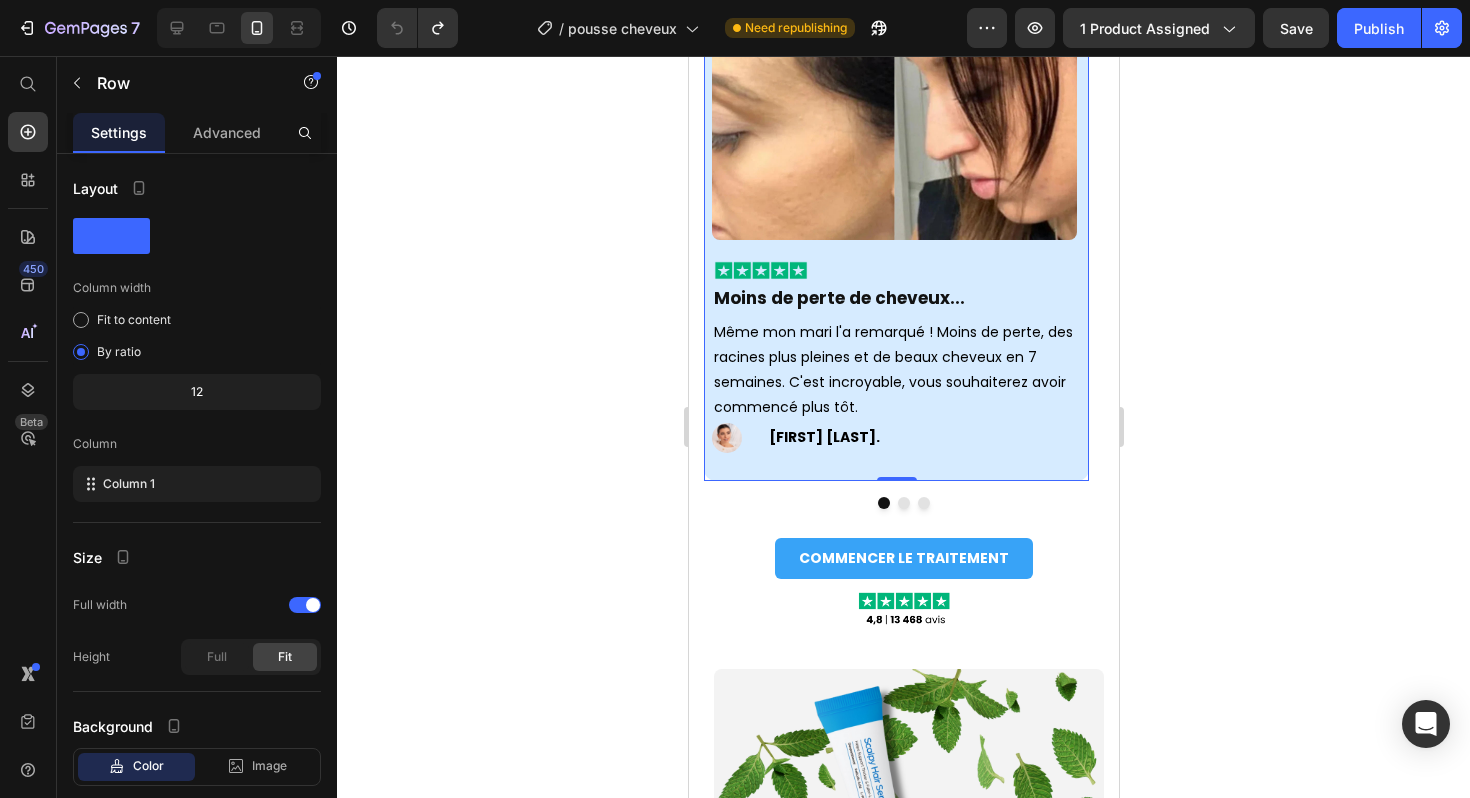 click on "Image Image Moins de perte de cheveux... Heading Même mon mari l'a remarqué ! Moins de perte, des racines plus pleines et de beaux cheveux en 7 semaines. C'est incroyable, vous souhaiterez avoir commencé plus tôt. Text Block Image Yasmine H. Text Block Row Row   0" at bounding box center (895, 173) 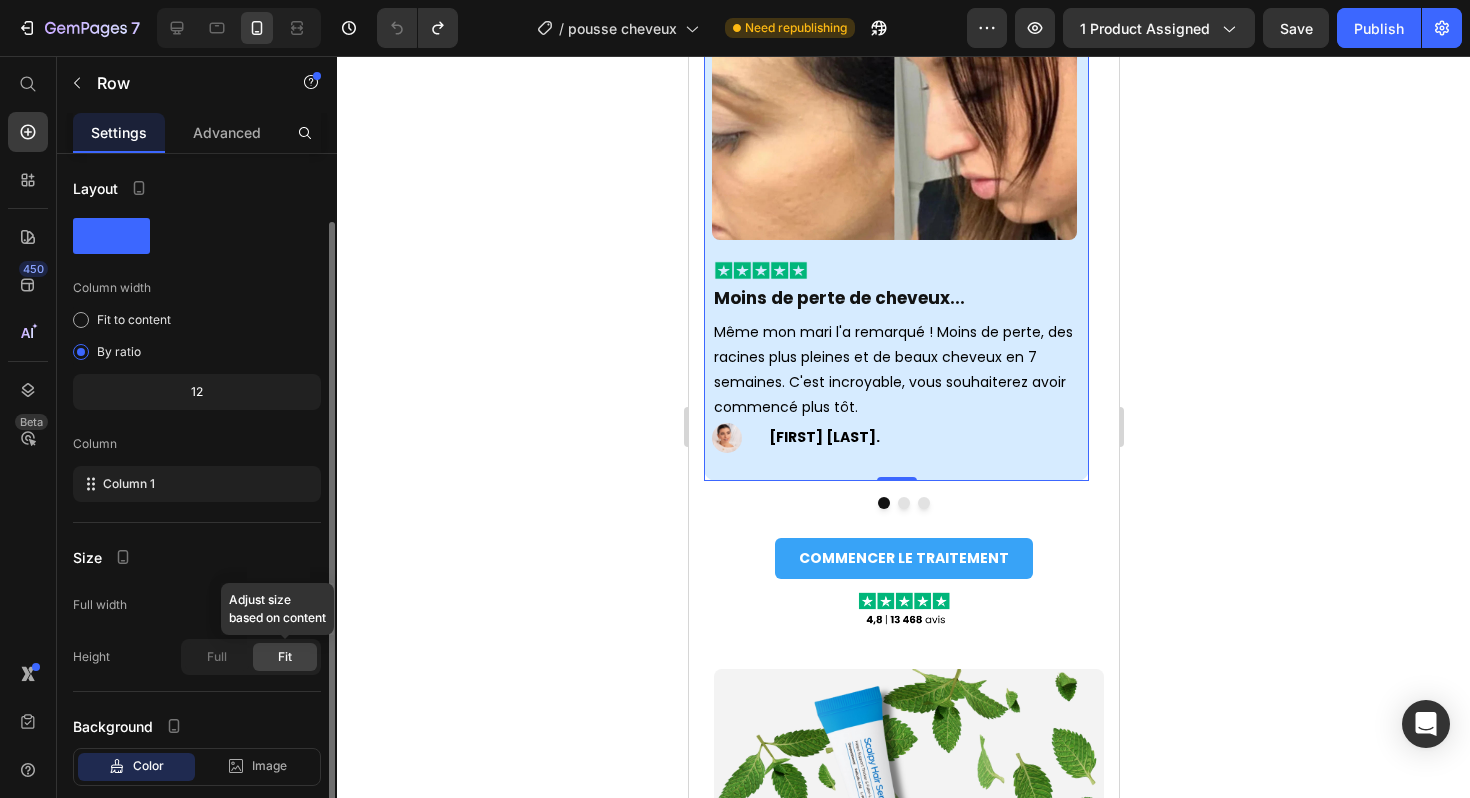 scroll, scrollTop: 115, scrollLeft: 0, axis: vertical 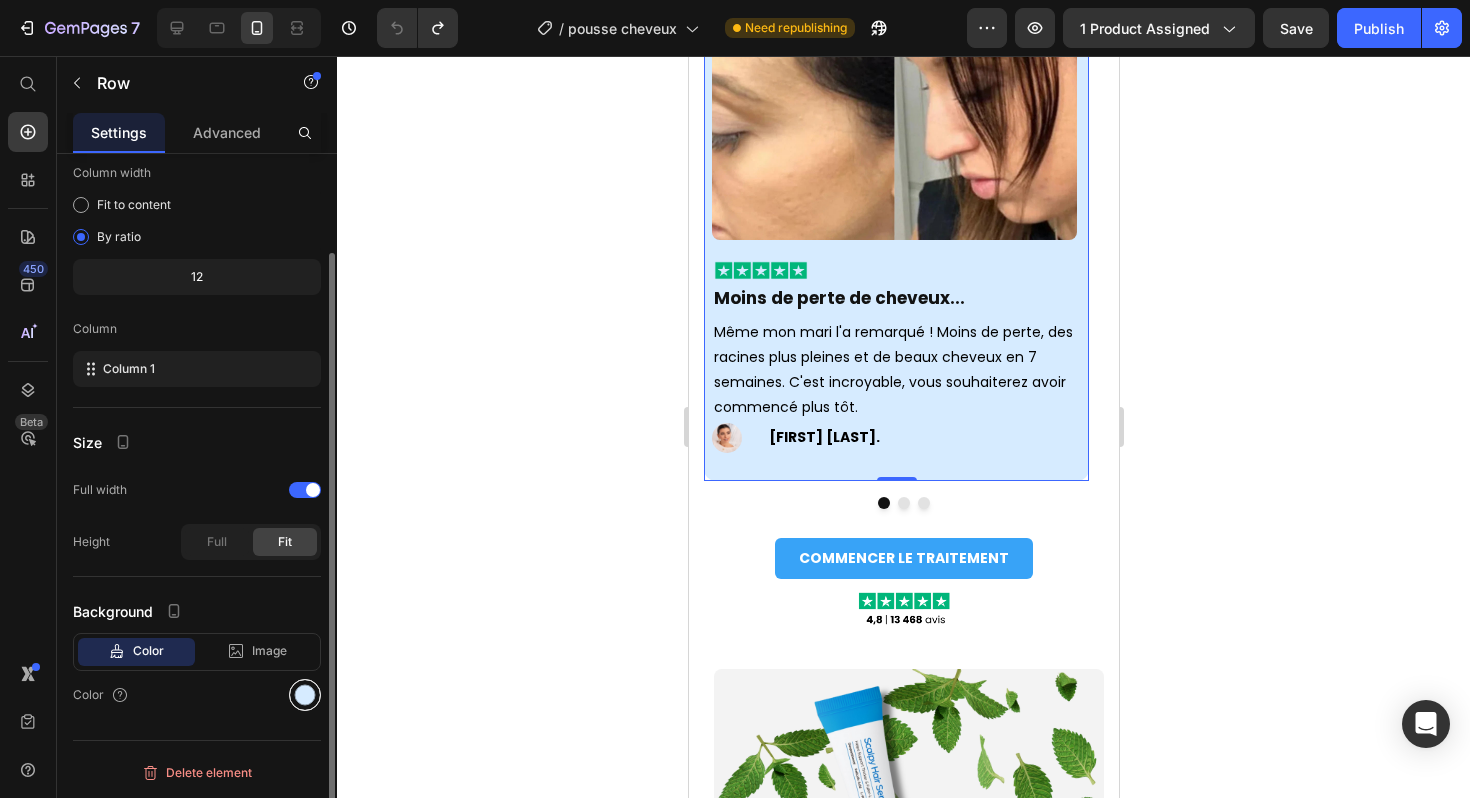 click at bounding box center (305, 695) 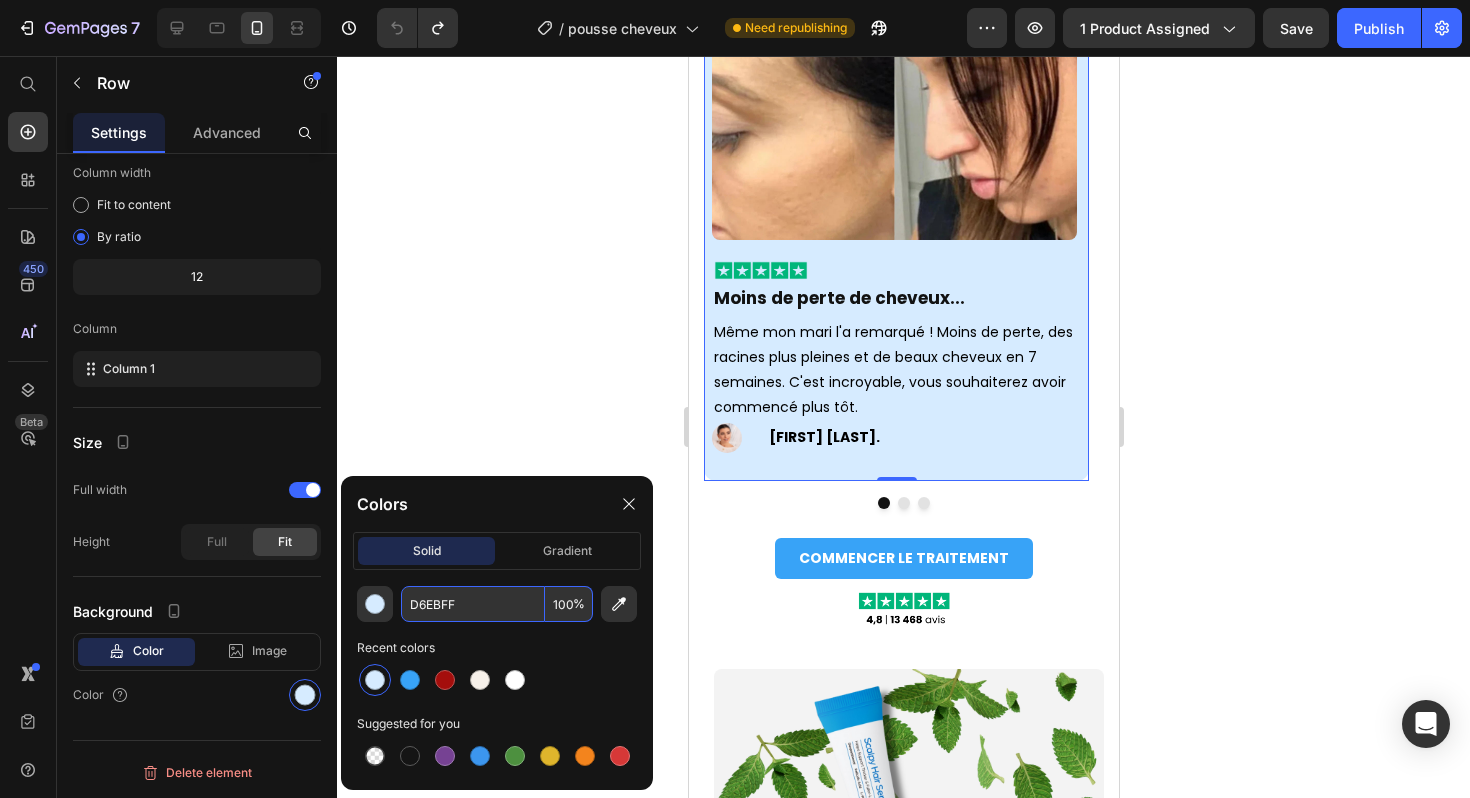 click on "D6EBFF" at bounding box center (473, 604) 